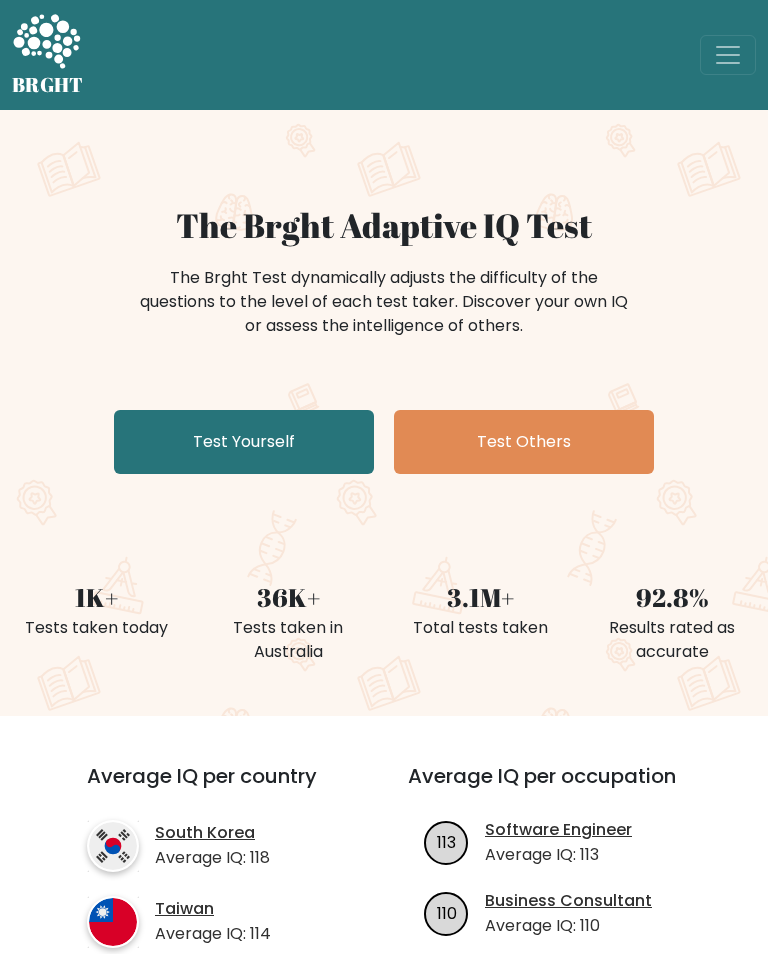 scroll, scrollTop: 0, scrollLeft: 0, axis: both 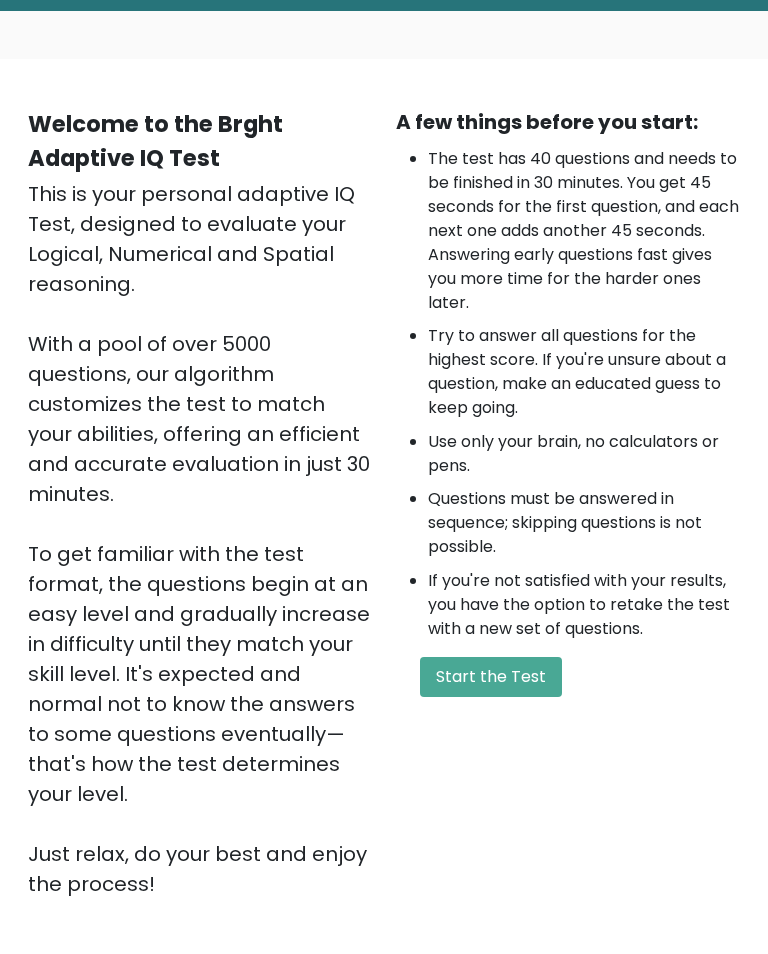 click on "Start the Test" at bounding box center (491, 677) 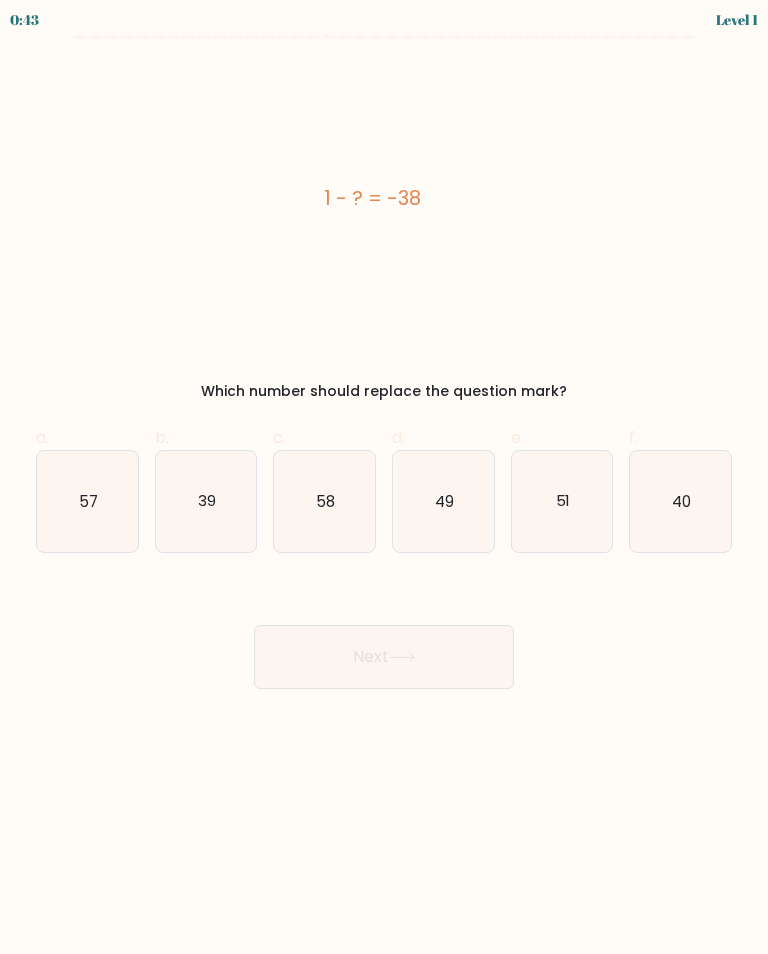 scroll, scrollTop: 0, scrollLeft: 0, axis: both 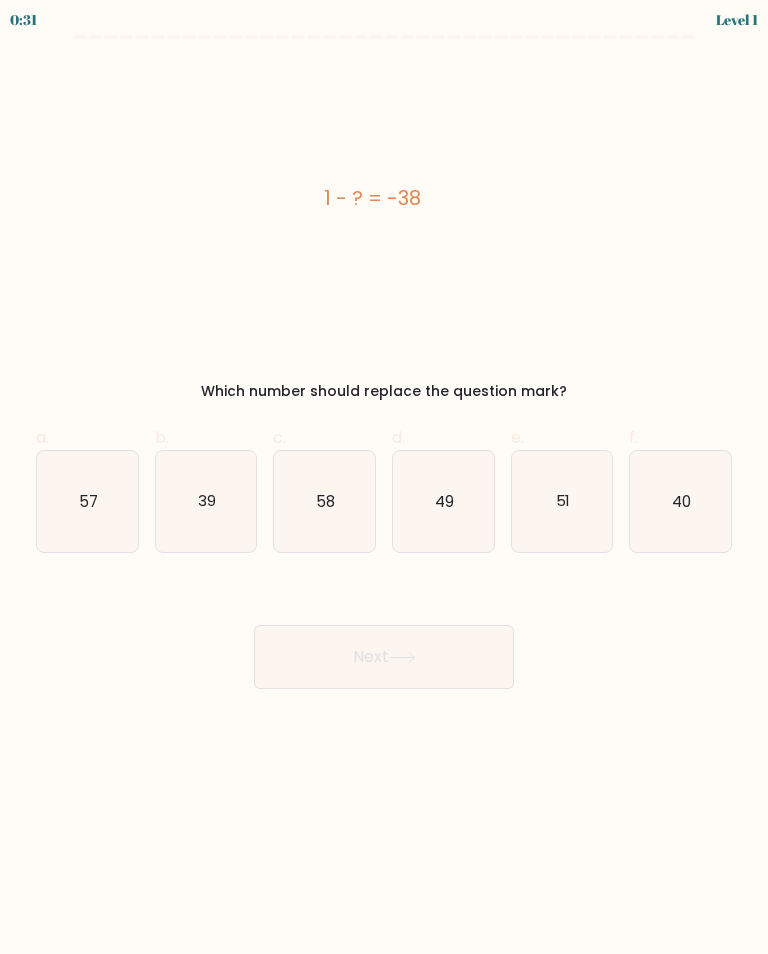 click on "39" at bounding box center (206, 501) 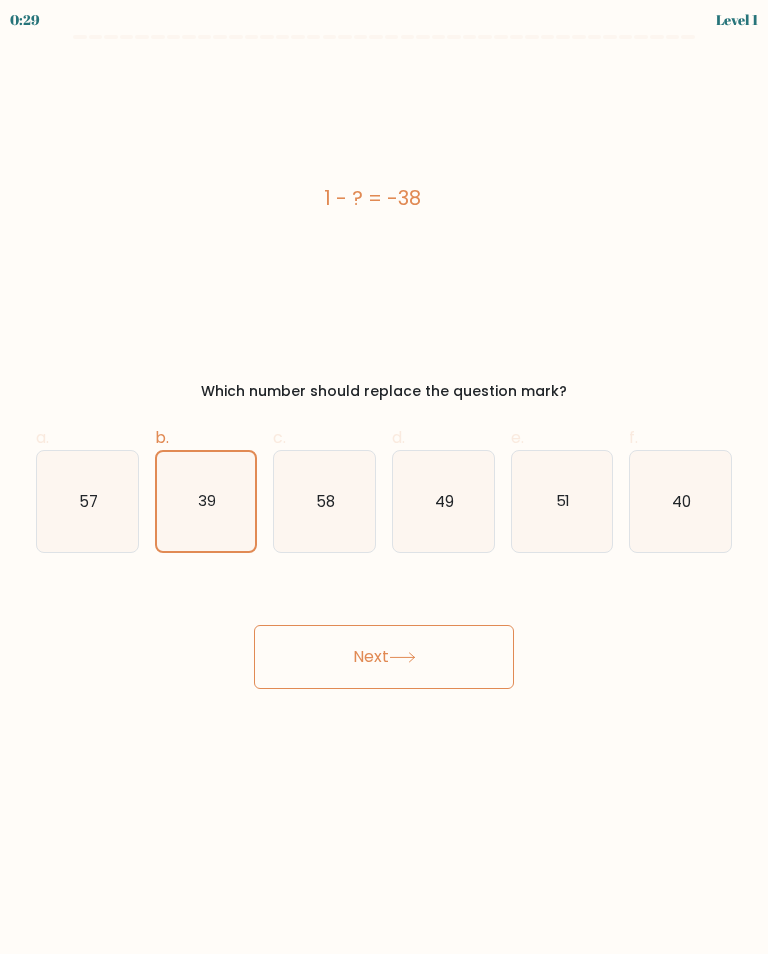 click at bounding box center (402, 657) 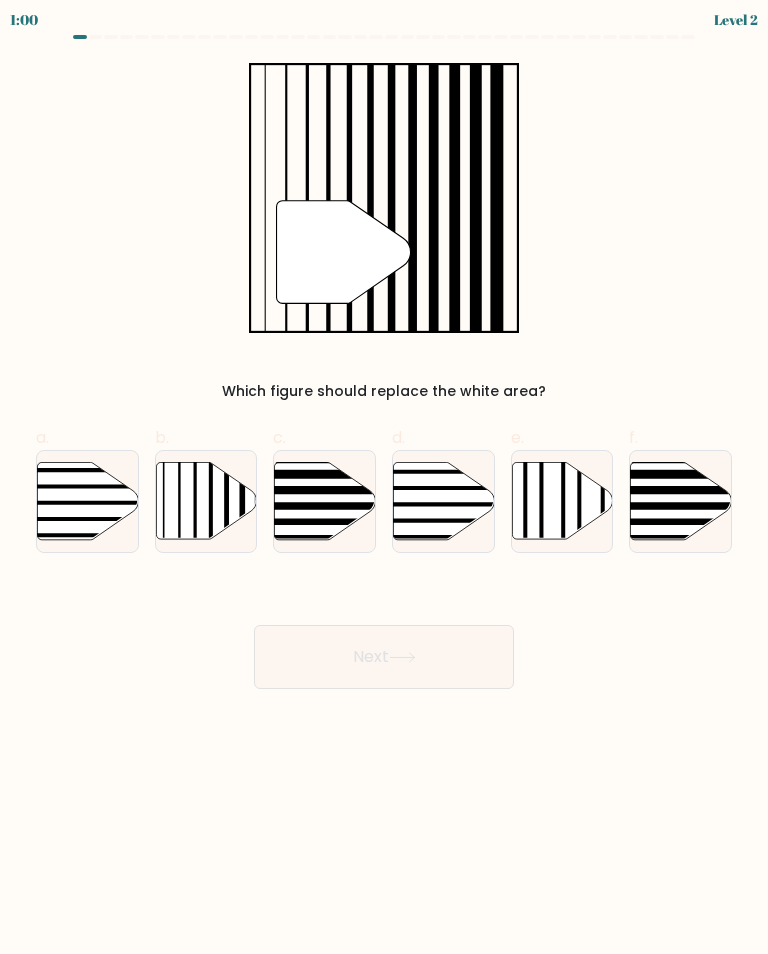 click at bounding box center [206, 500] 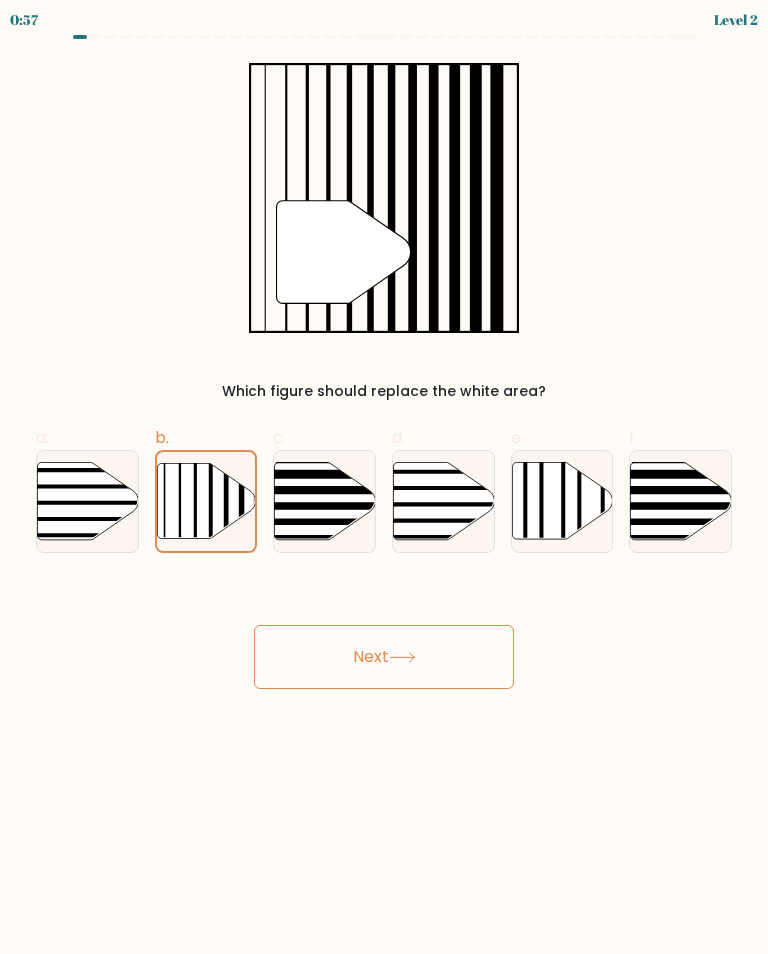 click at bounding box center [402, 657] 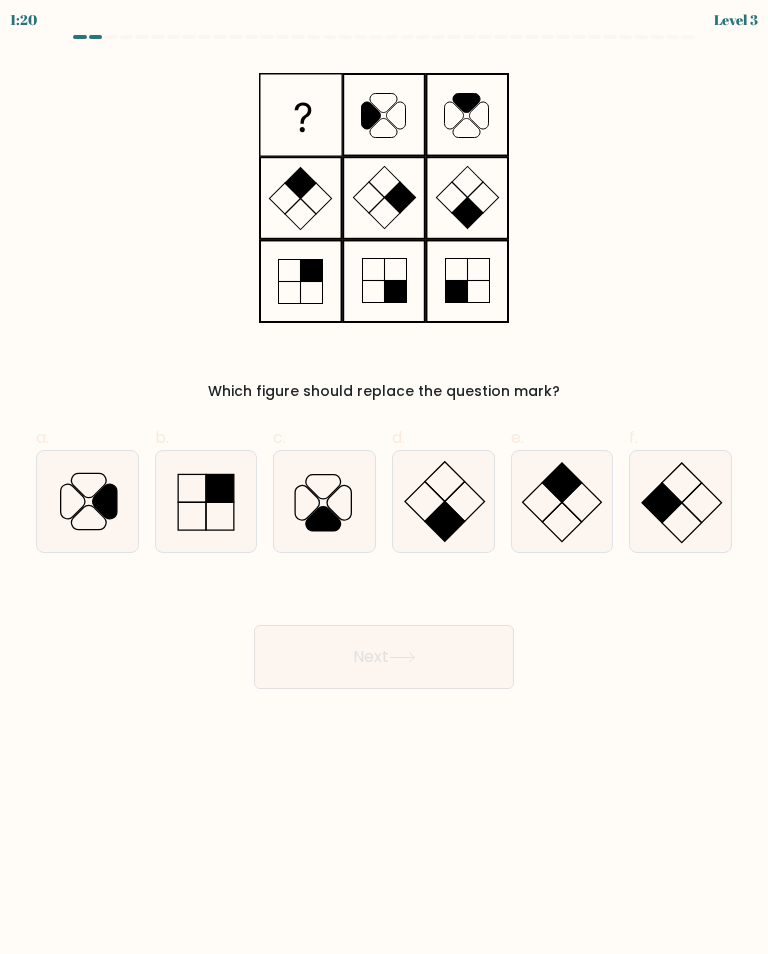 radio on "true" 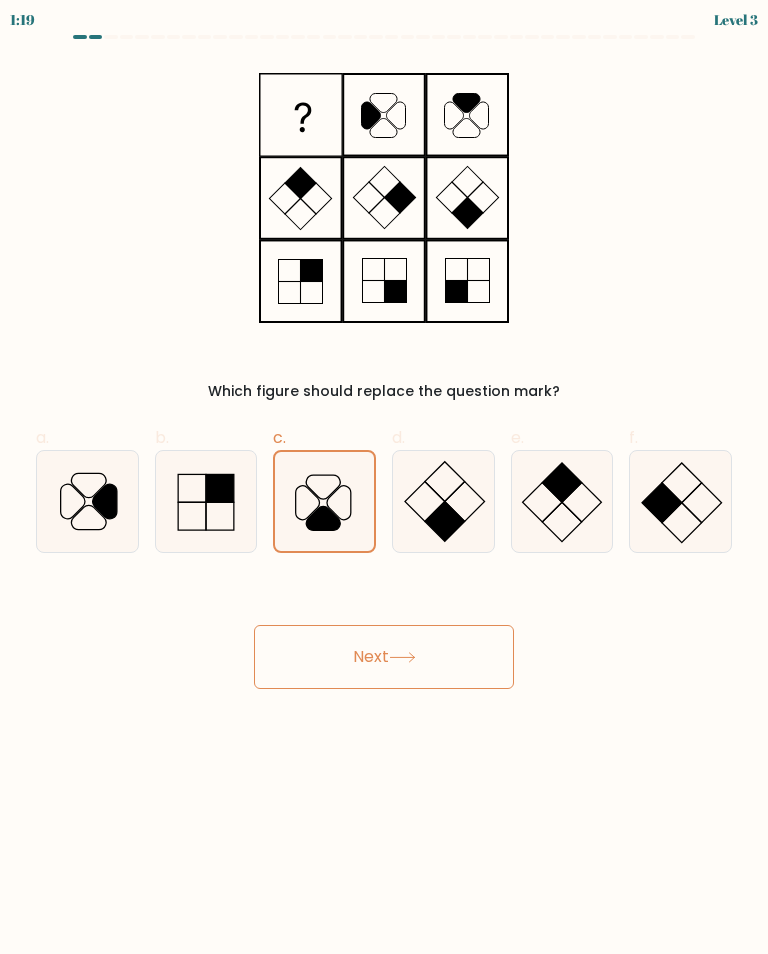 click on "Next" at bounding box center [384, 657] 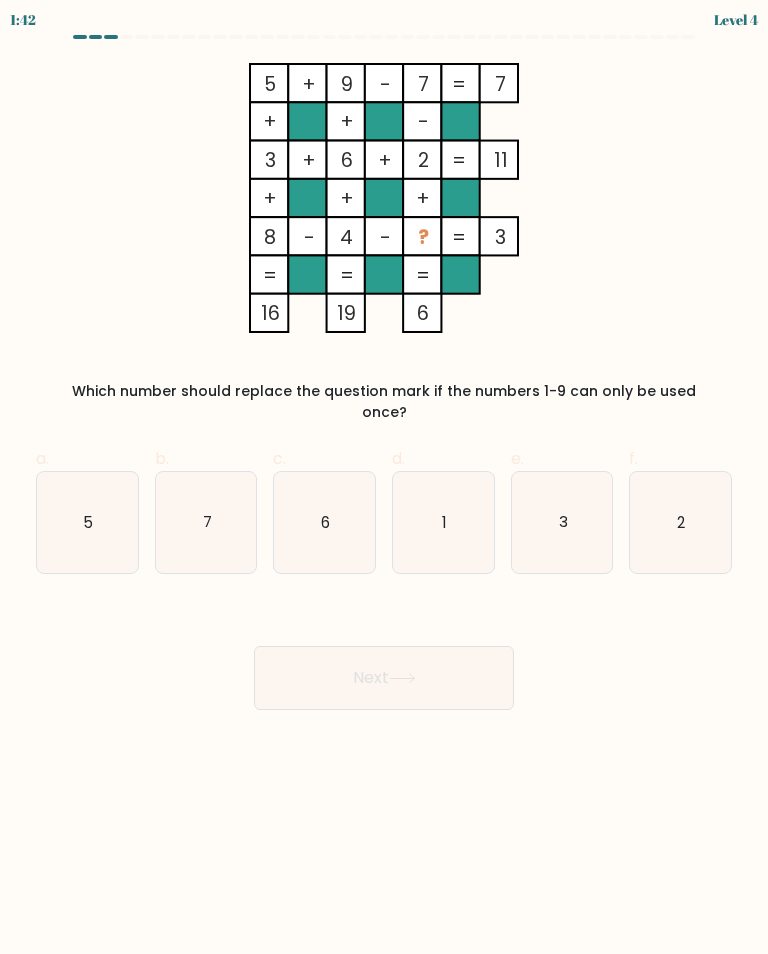 click on "1" at bounding box center [443, 522] 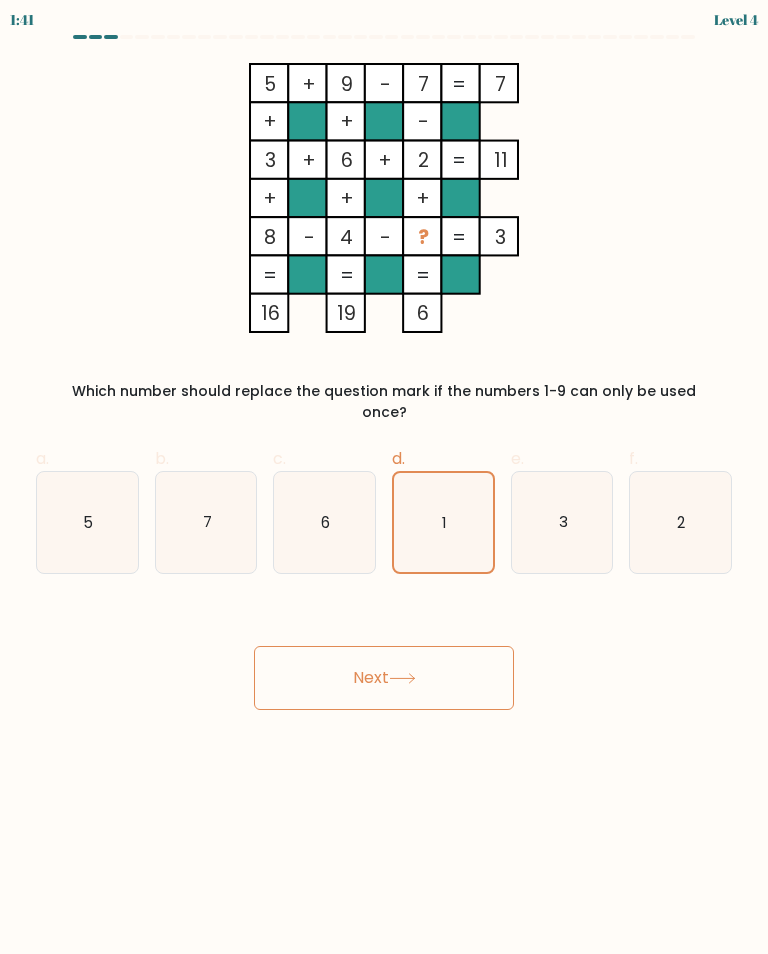 click on "Next" at bounding box center [384, 678] 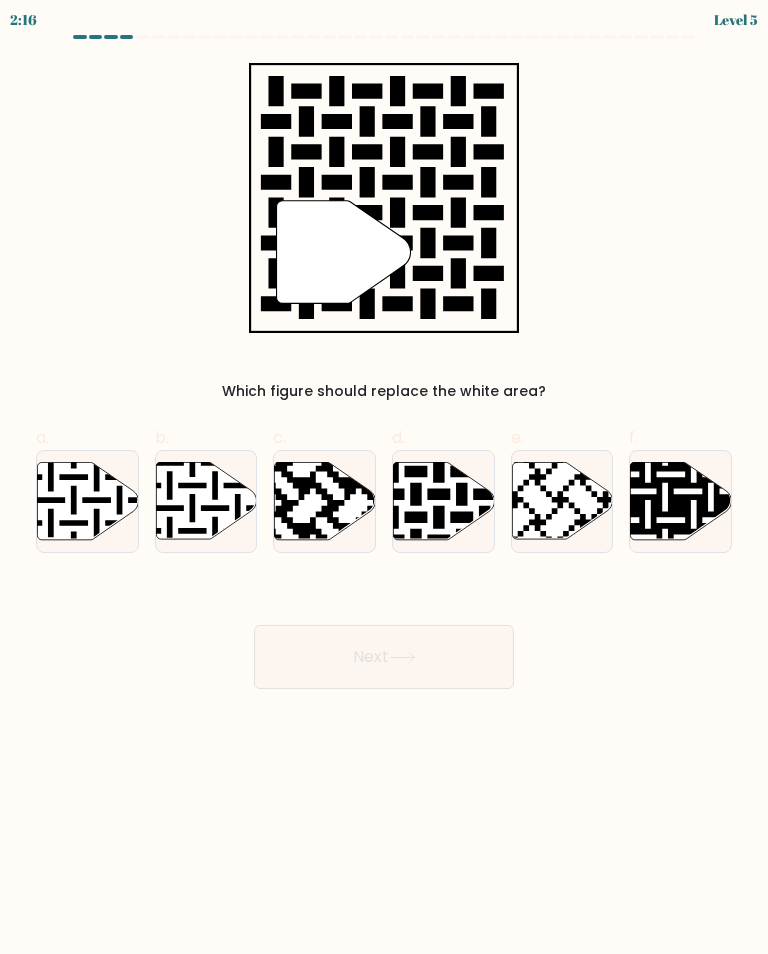 click at bounding box center [473, 460] 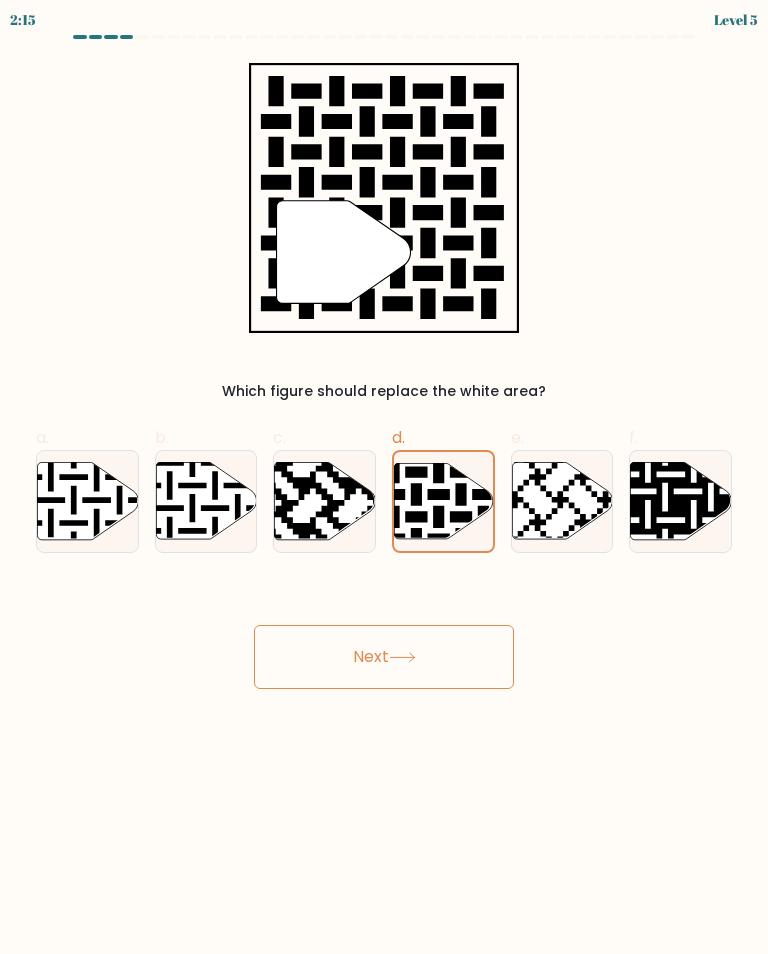 click on "Next" at bounding box center (384, 657) 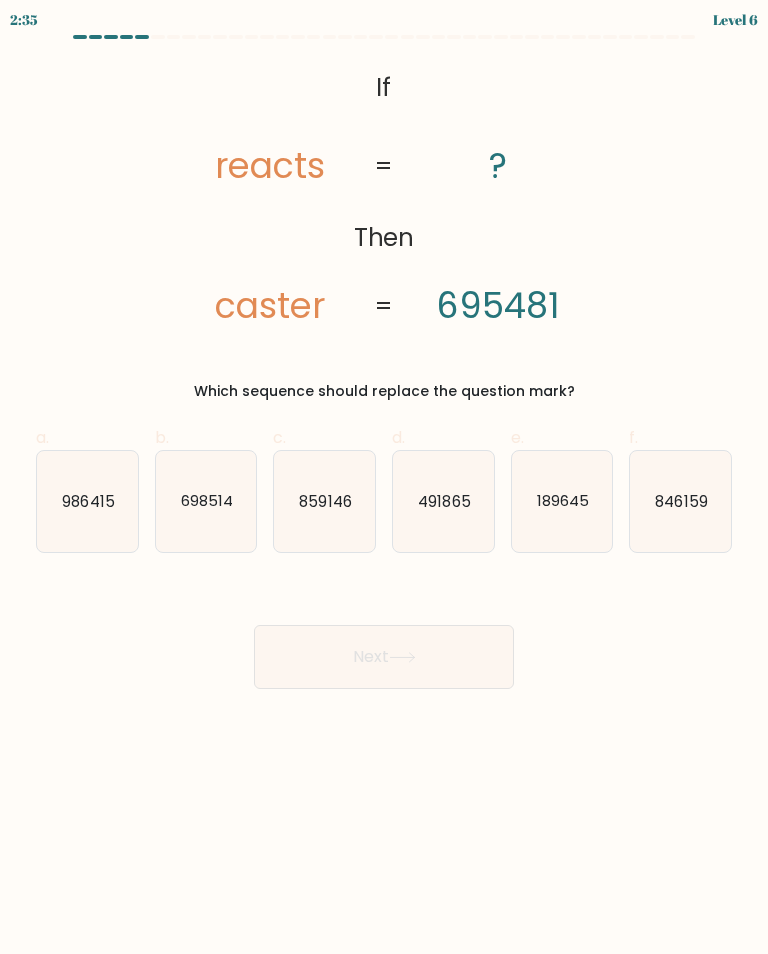 click on "698514" at bounding box center [206, 501] 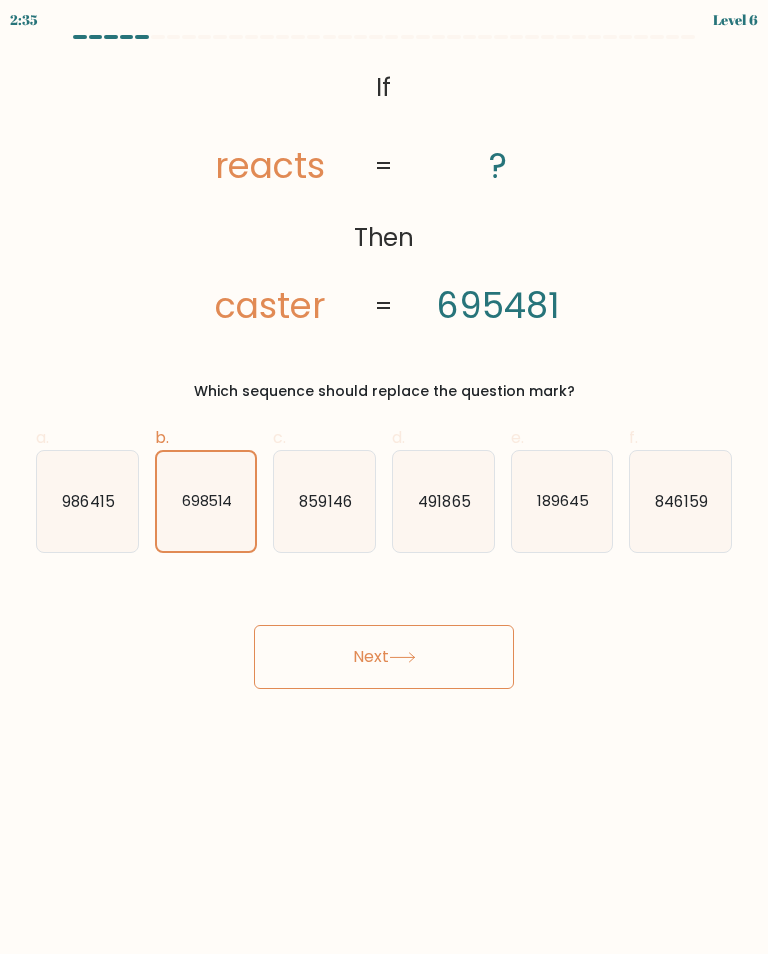 click on "Next" at bounding box center [384, 657] 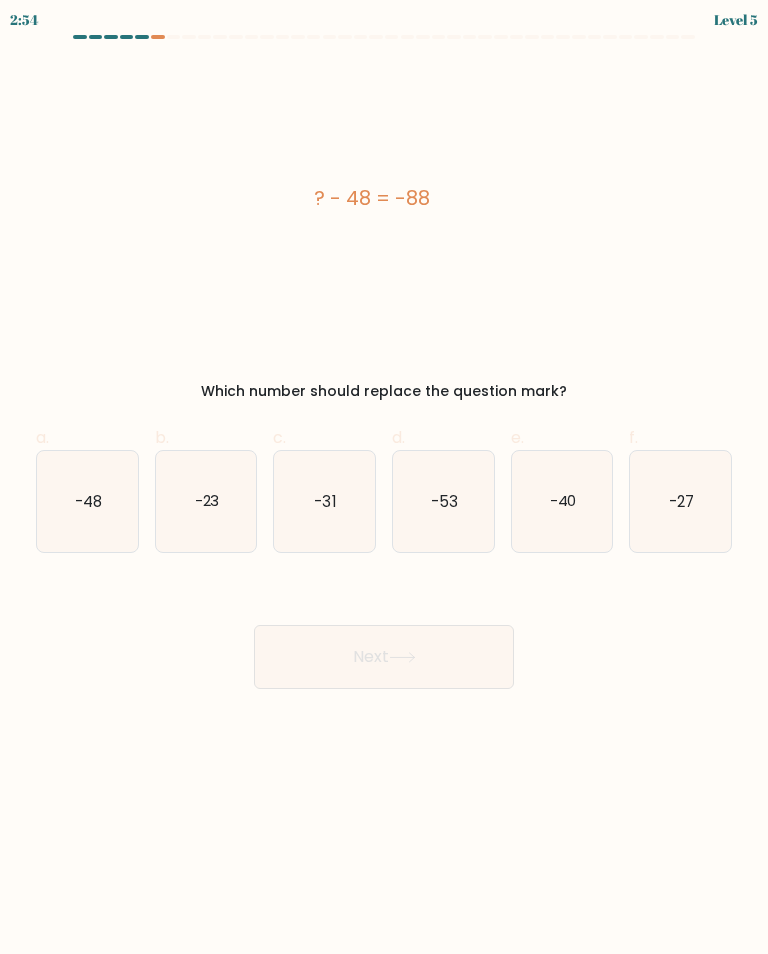 click on "-40" at bounding box center (562, 501) 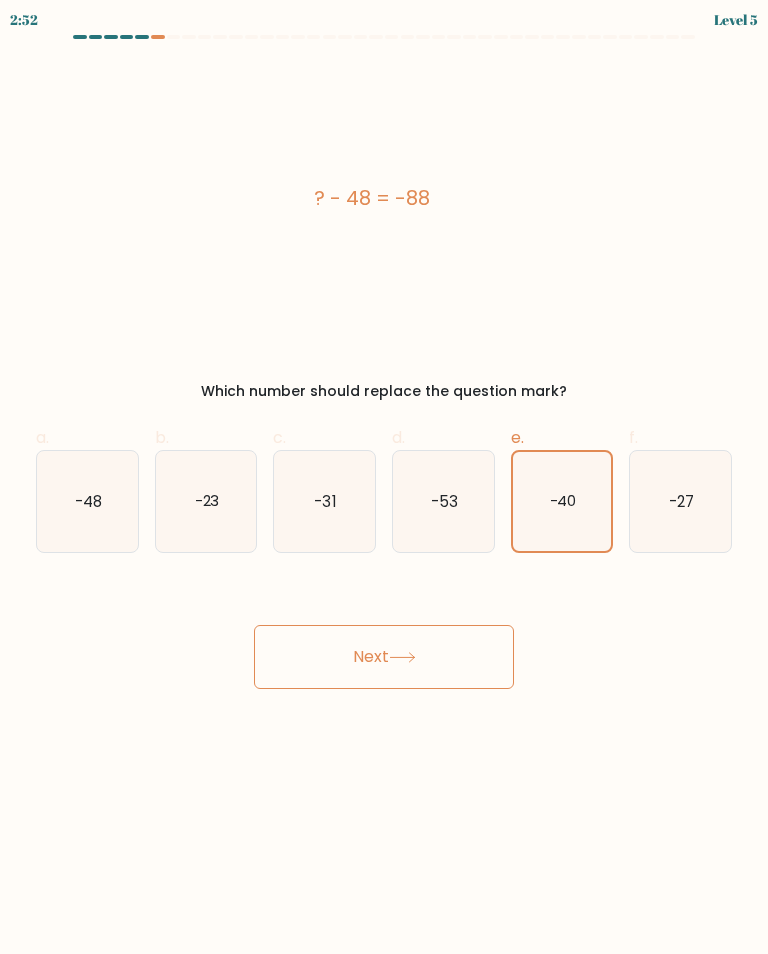 click on "Next" at bounding box center [384, 657] 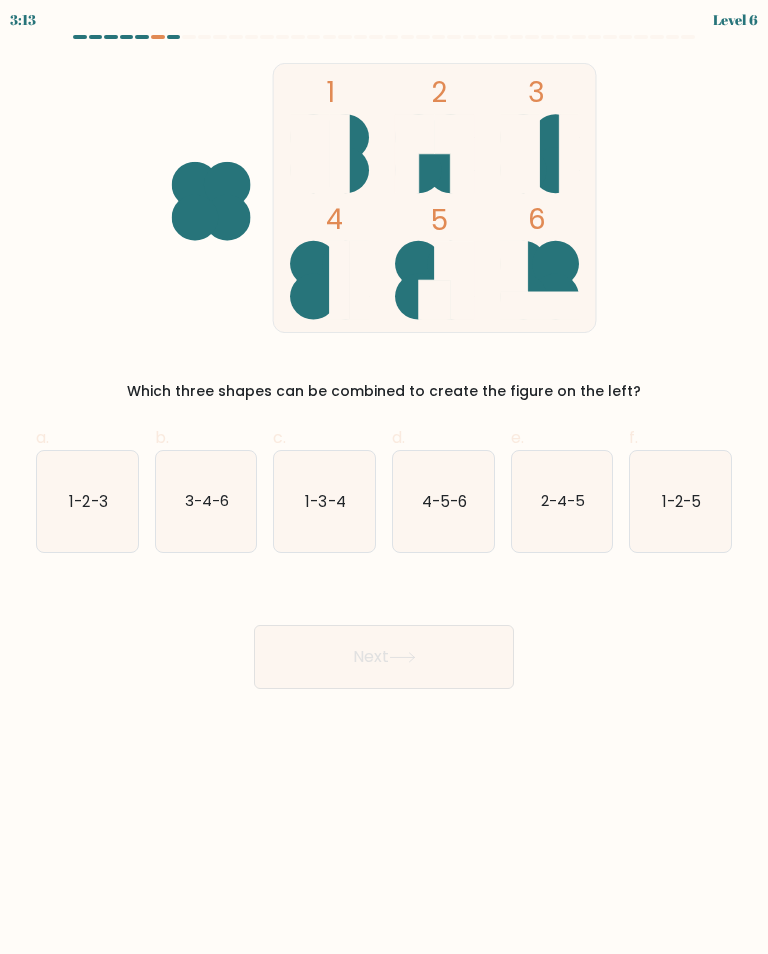 click on "1-2-5" at bounding box center (681, 500) 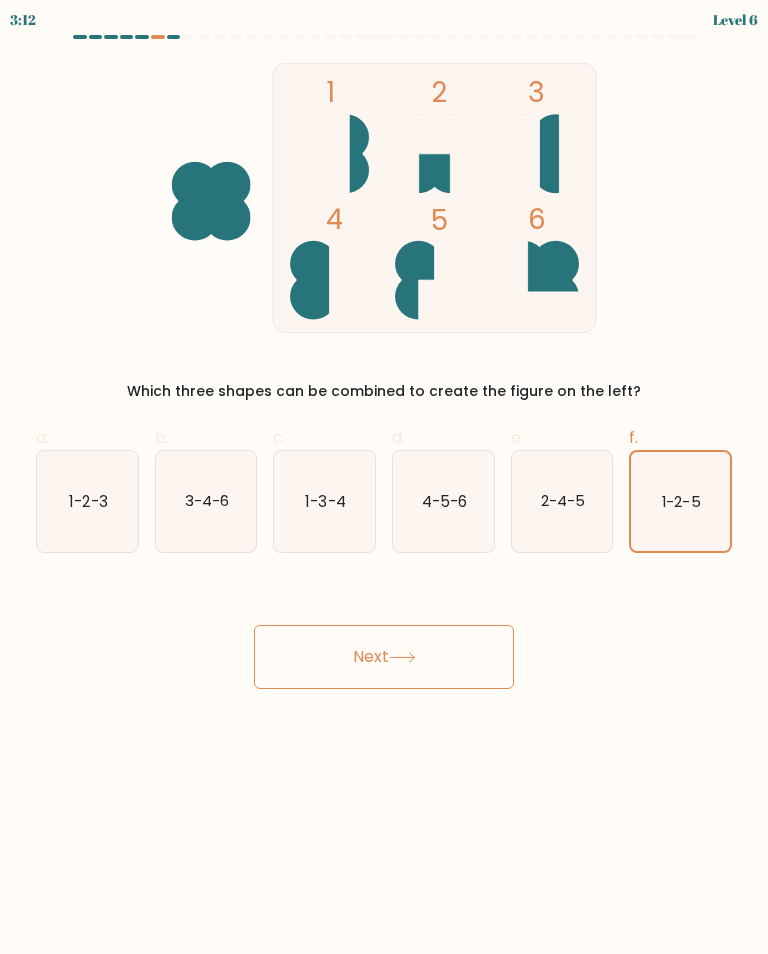 click on "Next" at bounding box center (384, 657) 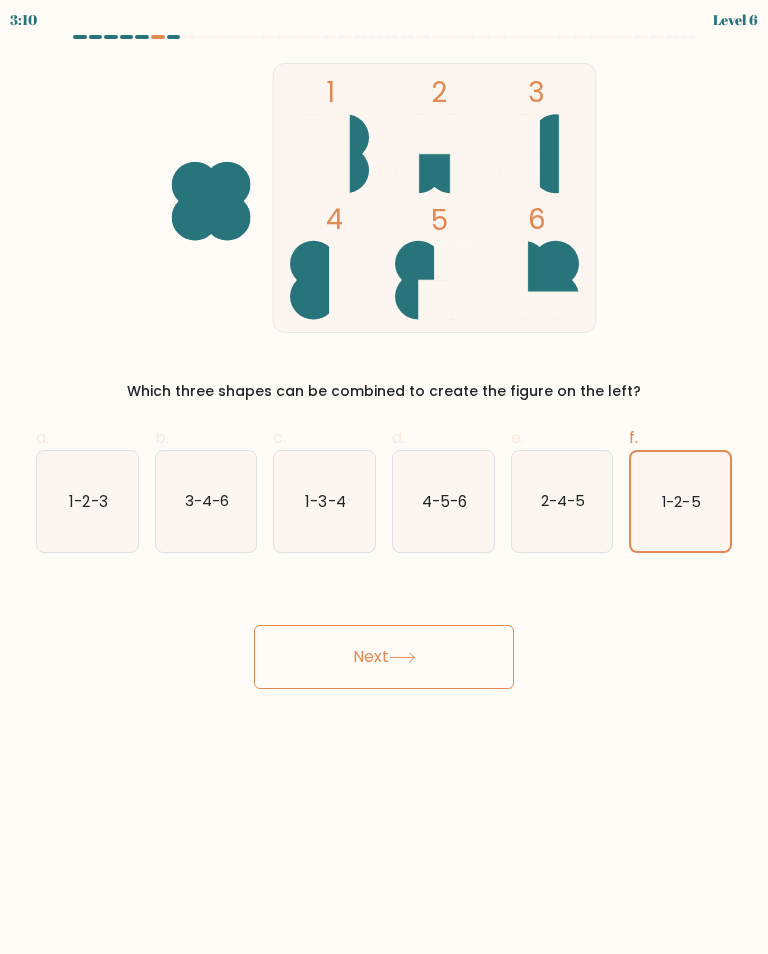 click on "Next" at bounding box center [384, 657] 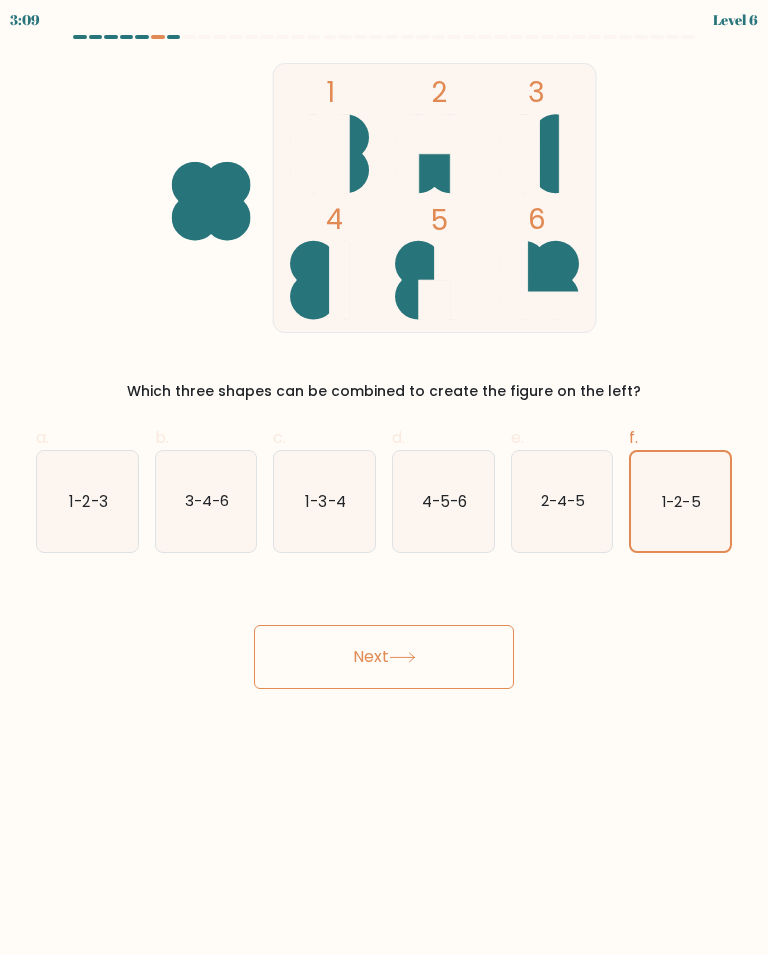 click on "Next" at bounding box center [384, 657] 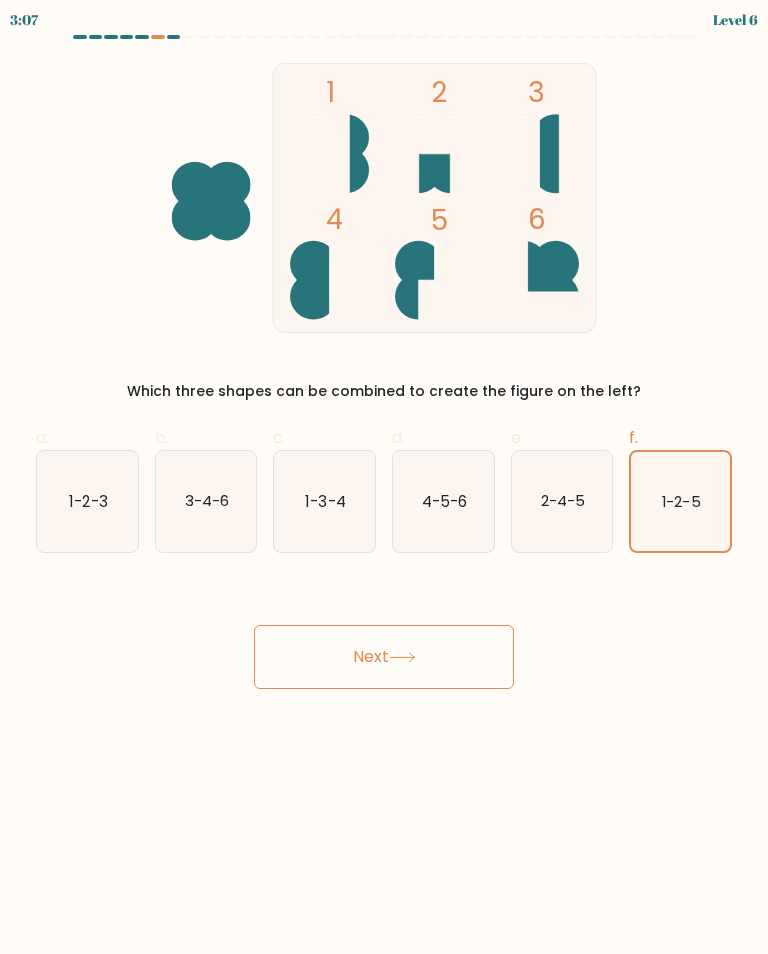 click on "Next" at bounding box center (384, 657) 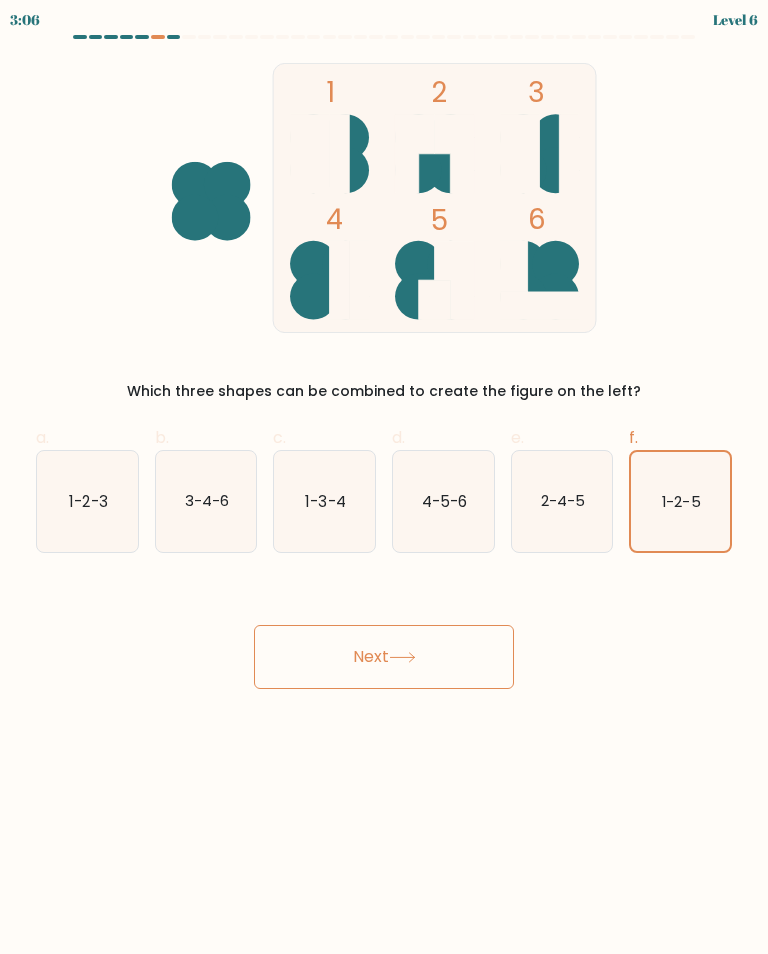 click on "1-2-5" at bounding box center [682, 501] 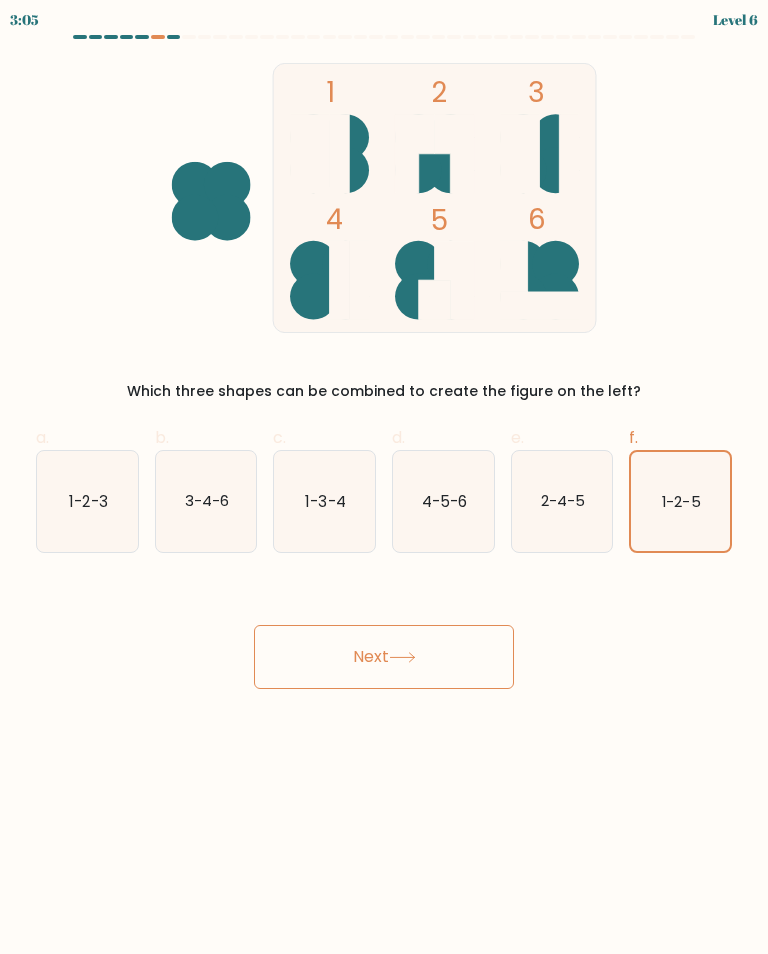 click on "Next" at bounding box center (384, 657) 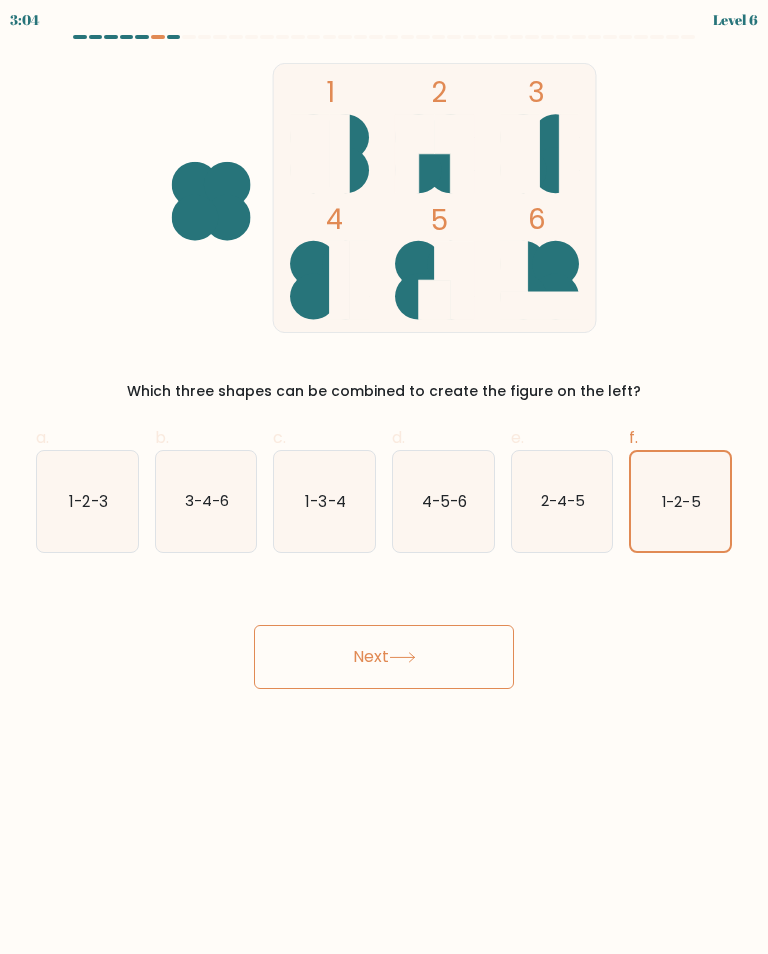 click on "Next" at bounding box center (384, 657) 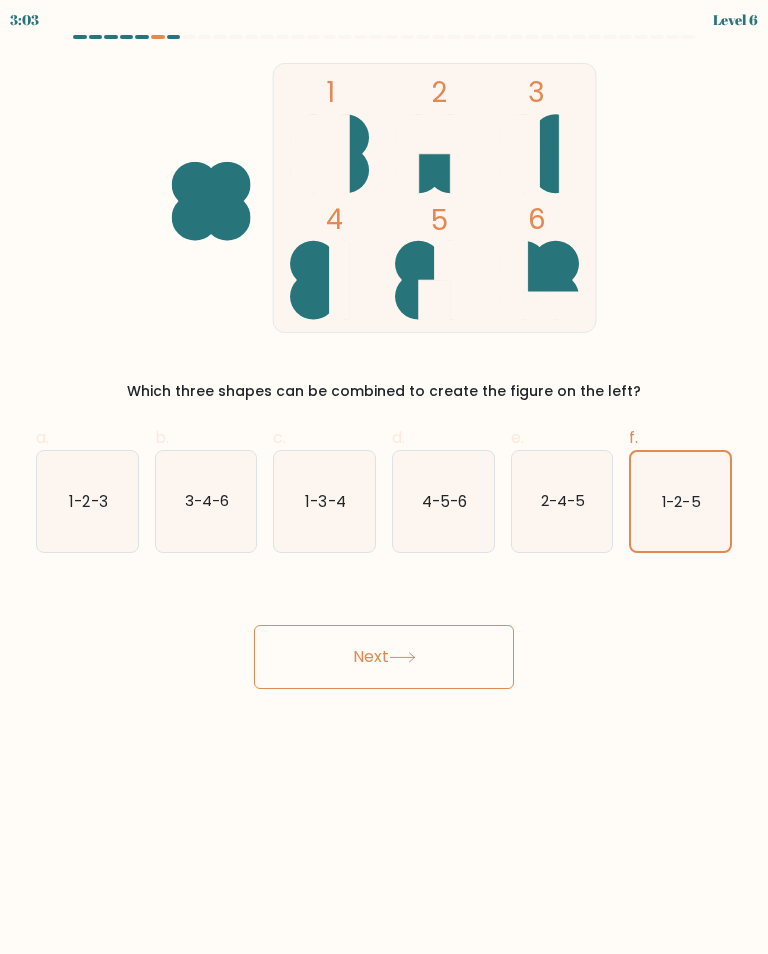 scroll, scrollTop: 0, scrollLeft: 0, axis: both 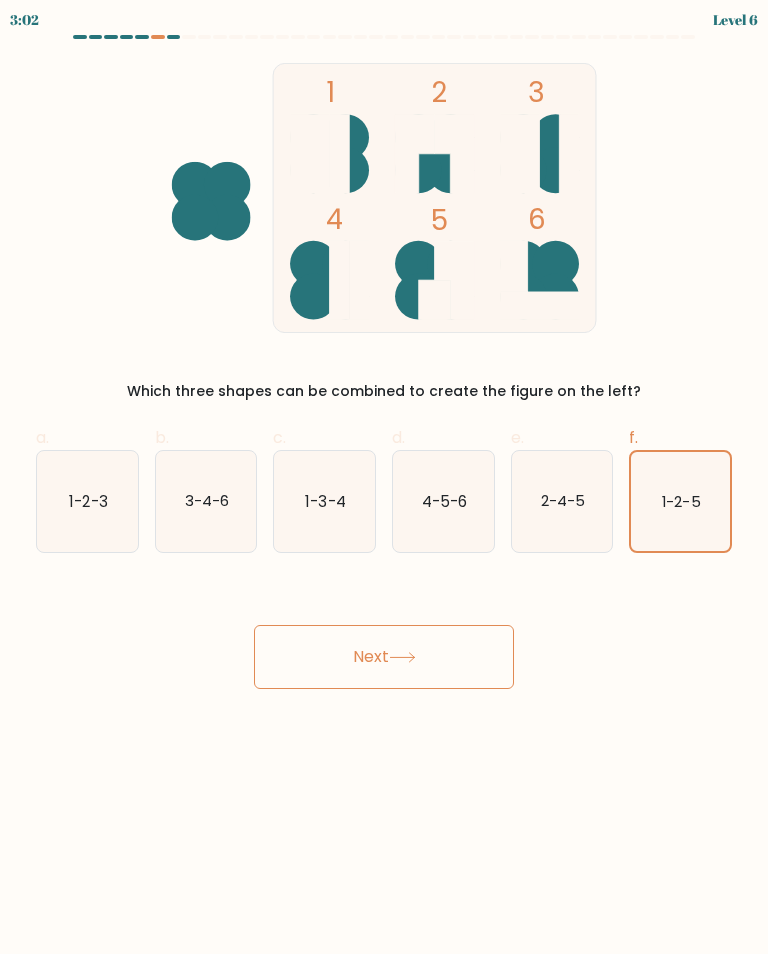 click at bounding box center [402, 657] 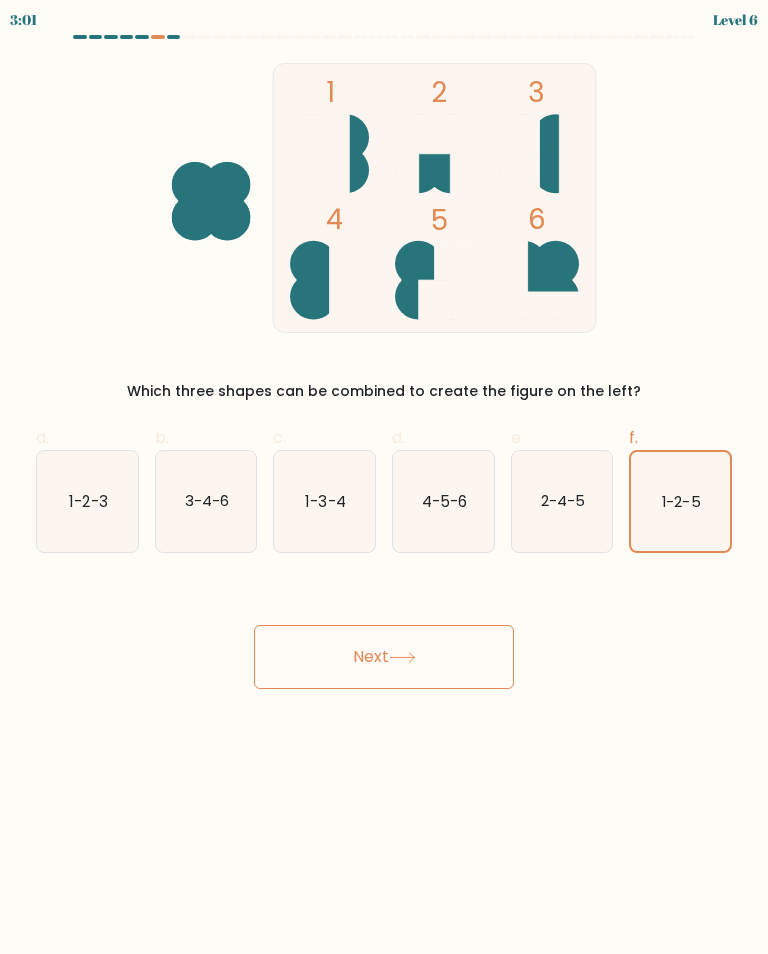 click on "Next" at bounding box center (384, 657) 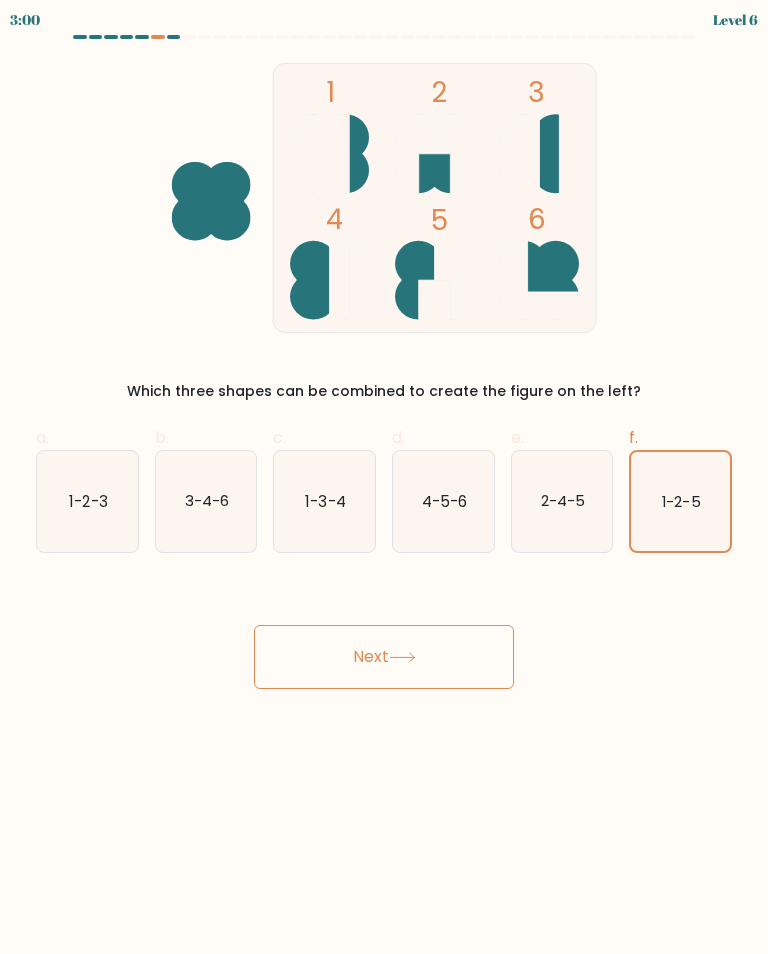 click on "Next" at bounding box center (384, 657) 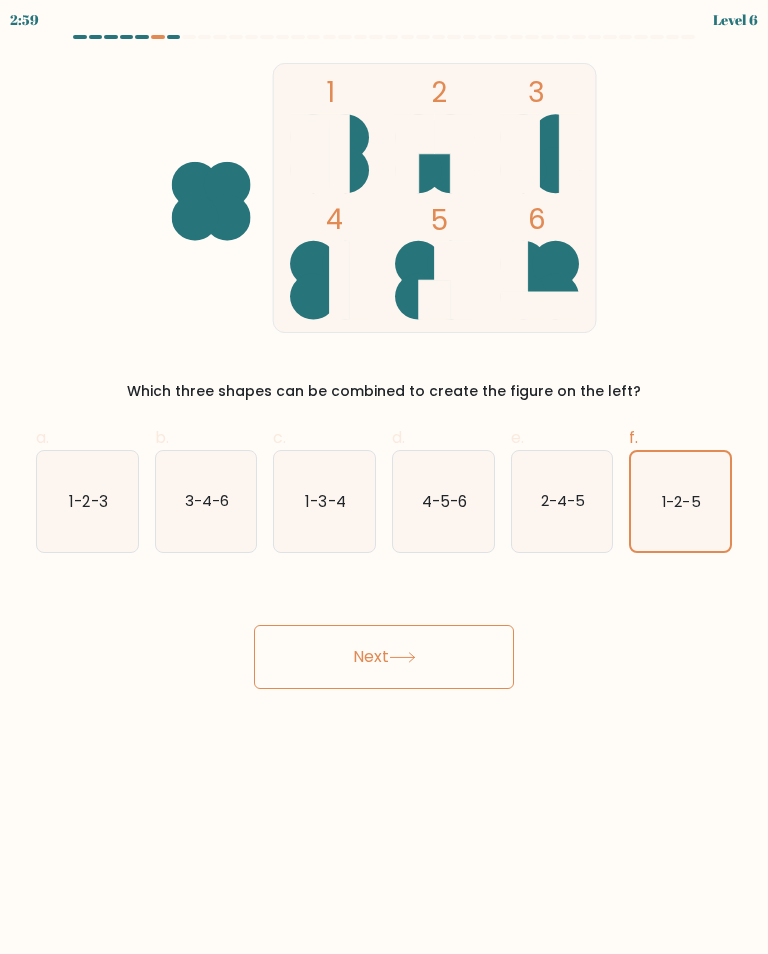 click on "1-2-5" at bounding box center (682, 501) 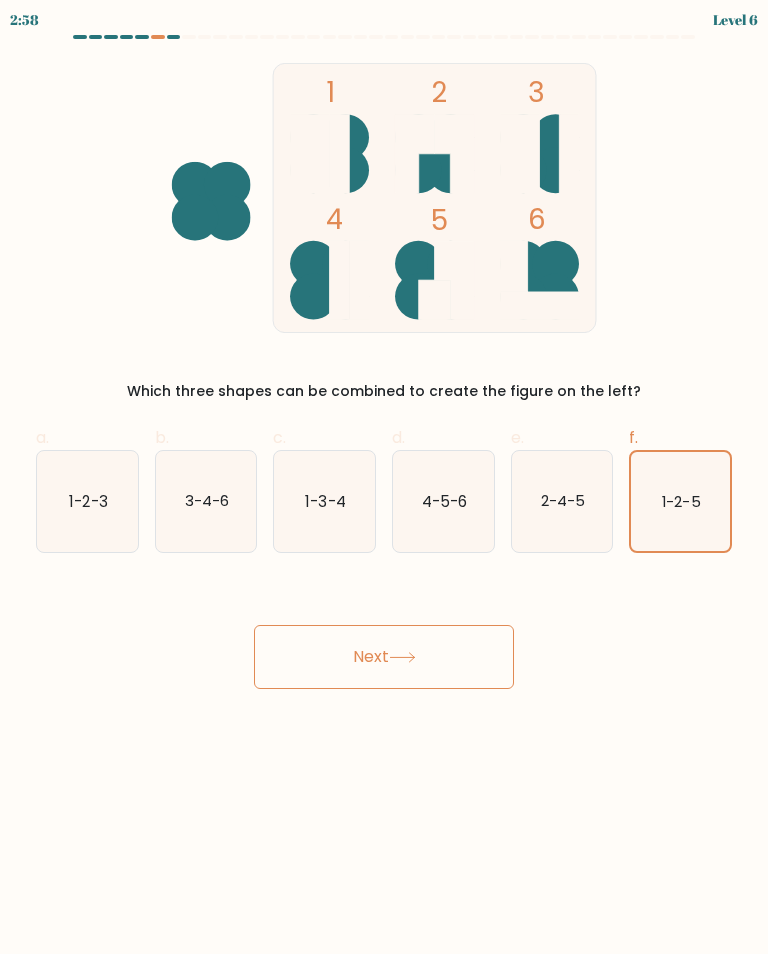 click on "1-2-5" at bounding box center (680, 501) 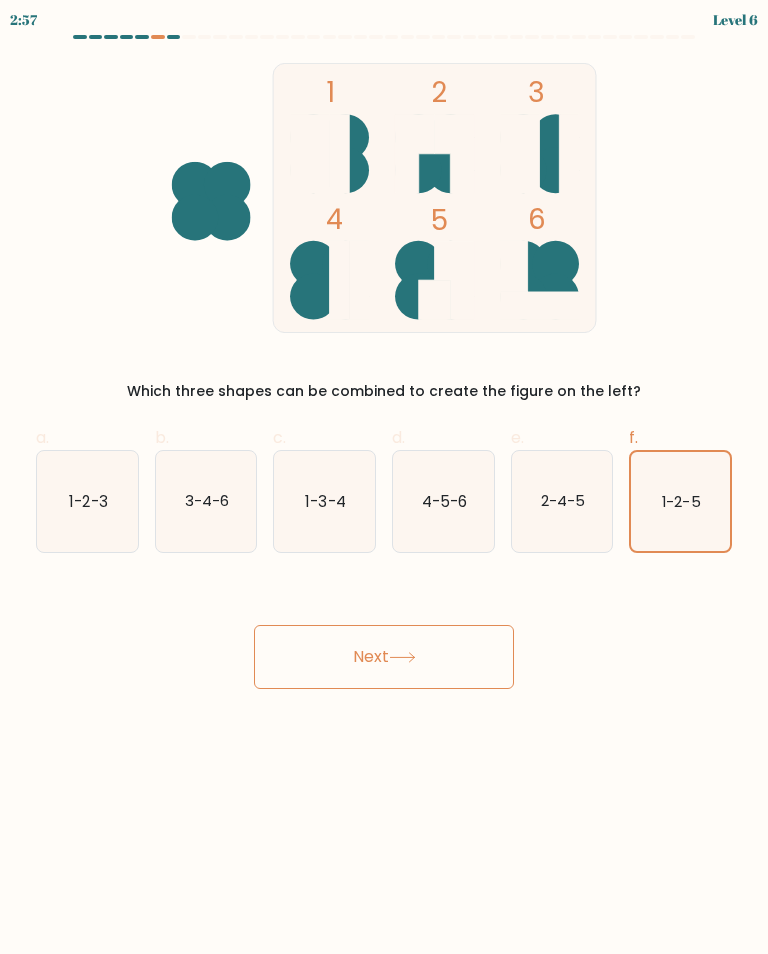 click on "Next" at bounding box center [384, 657] 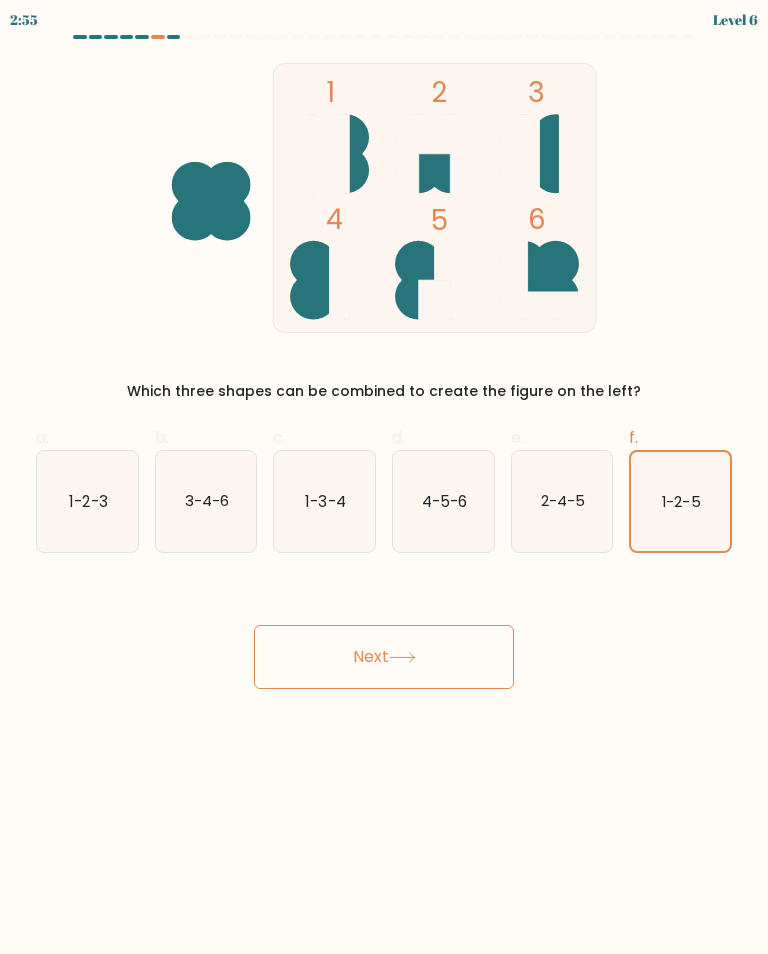 scroll, scrollTop: 0, scrollLeft: 0, axis: both 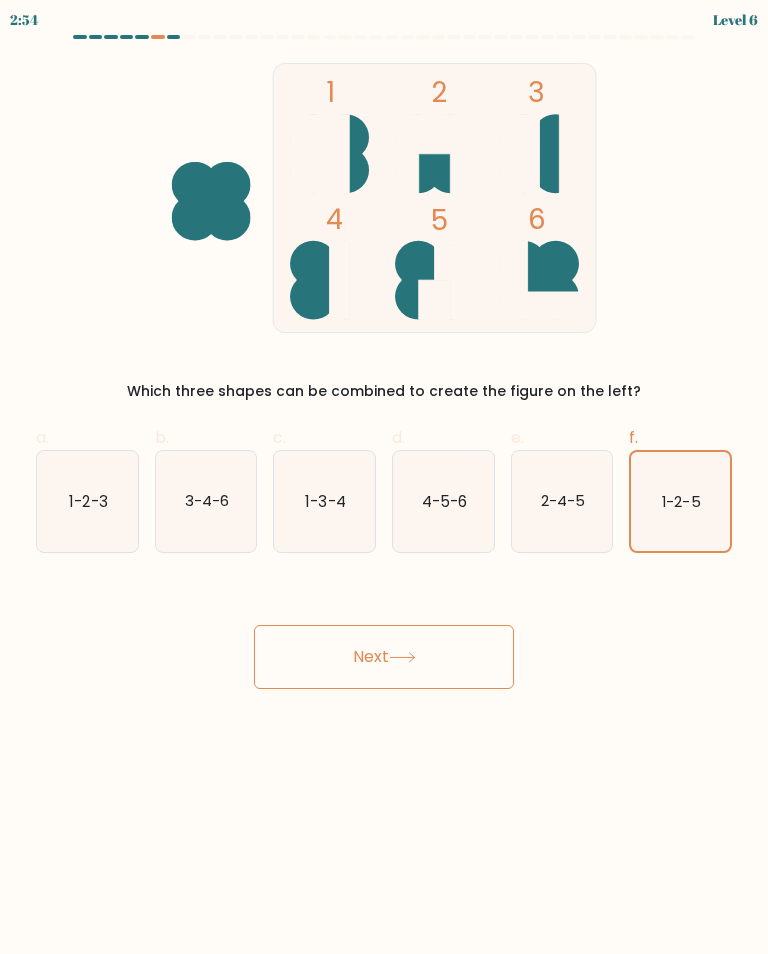 click on "Next" at bounding box center [384, 657] 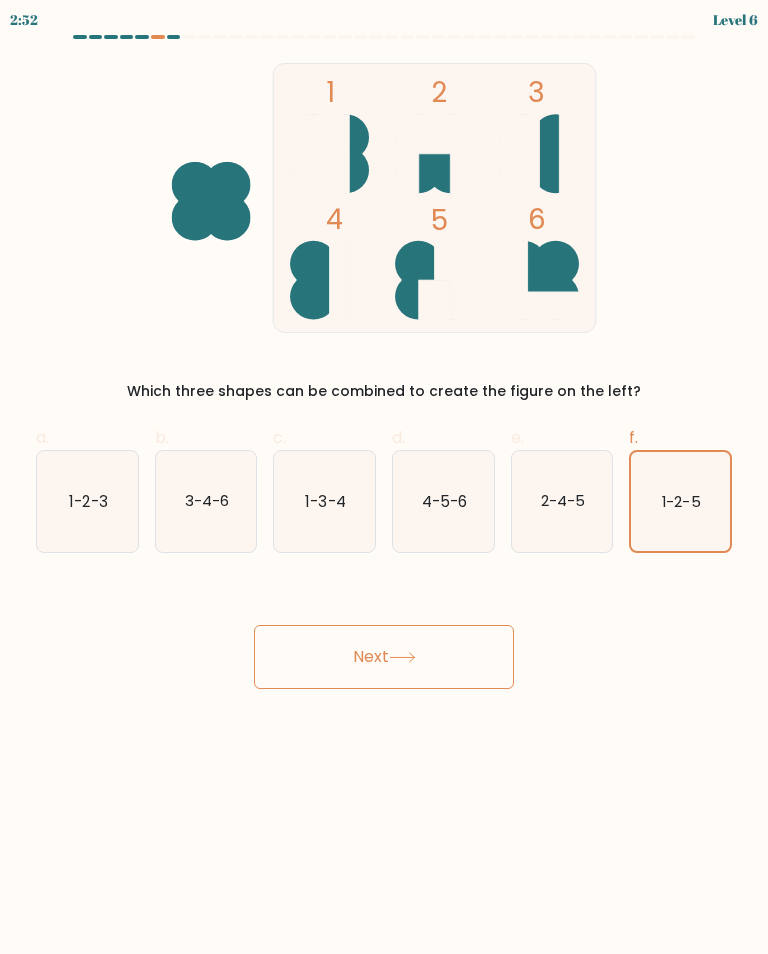 click on "Next" at bounding box center [384, 657] 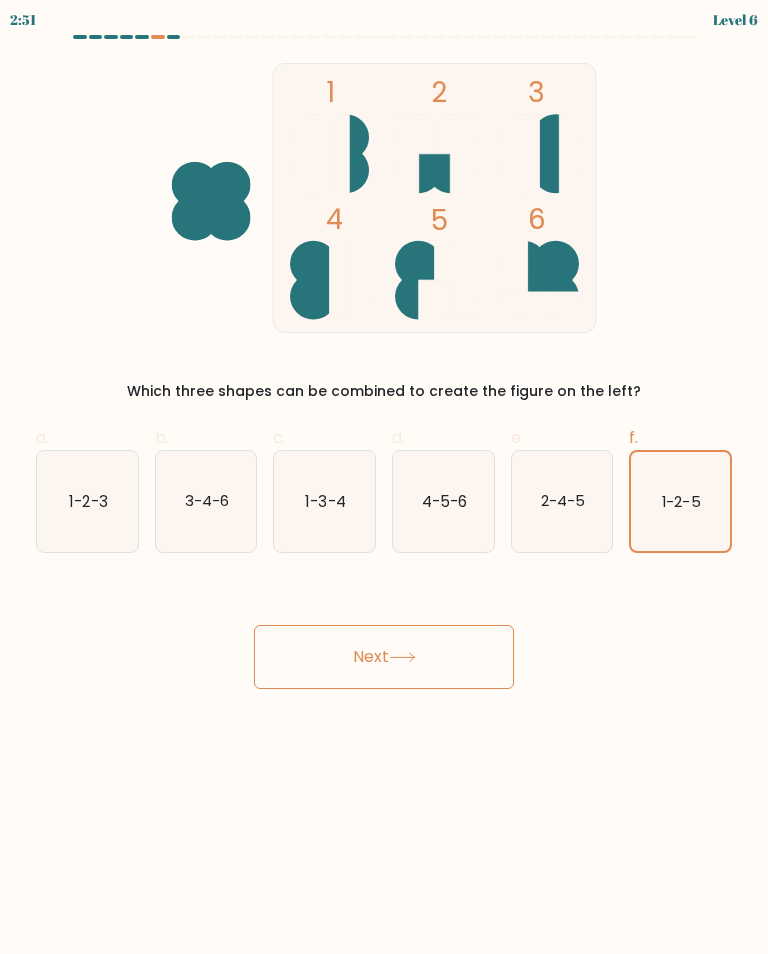 click on "Next" at bounding box center (384, 657) 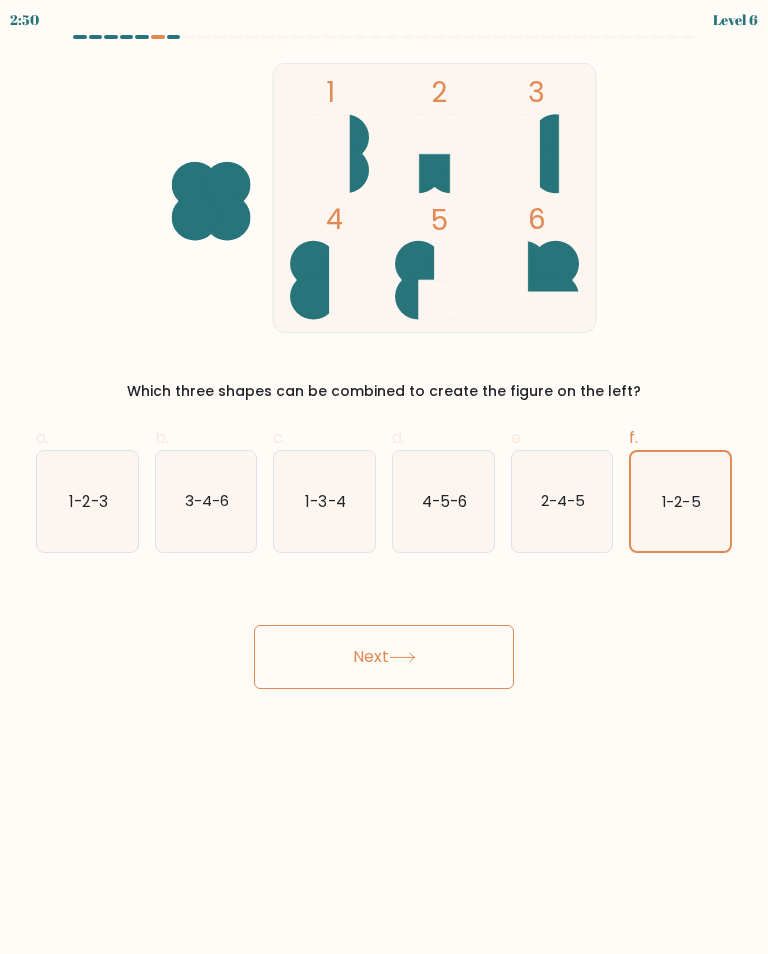 click on "Next" at bounding box center (384, 657) 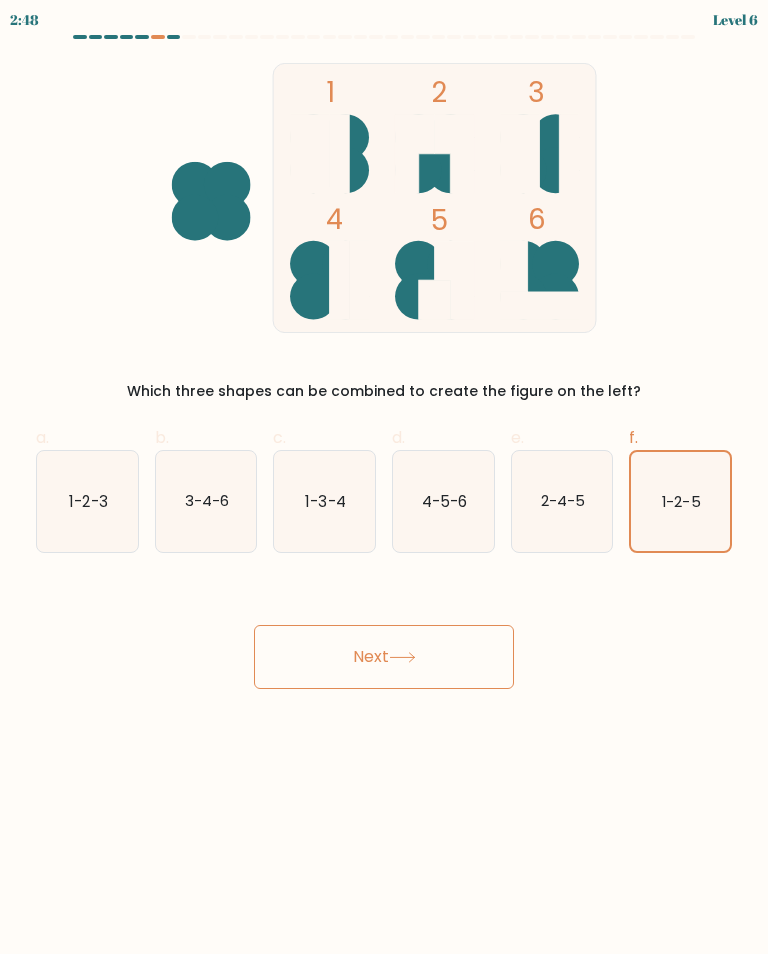 click on "Next" at bounding box center (384, 657) 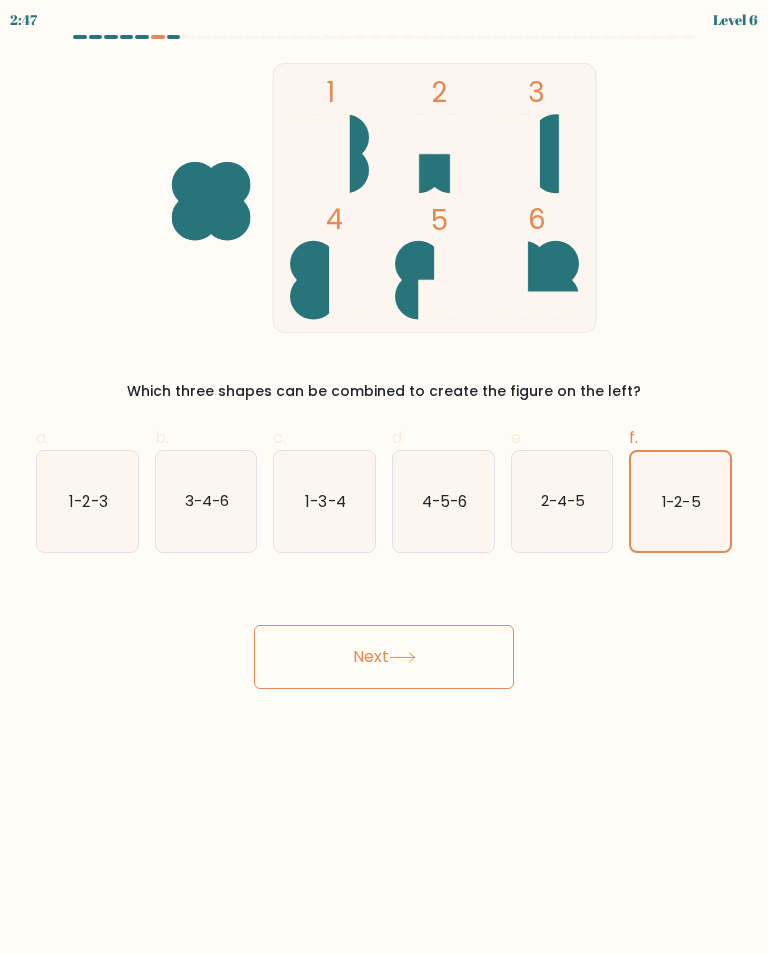 click on "Next" at bounding box center (384, 657) 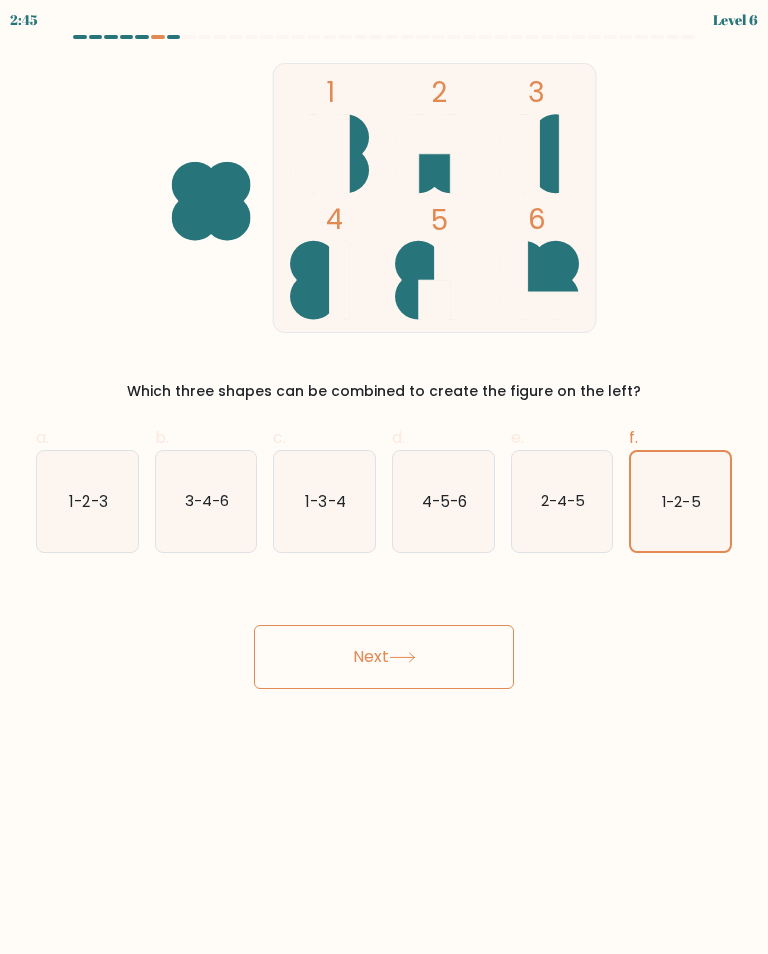click on "Next" at bounding box center [384, 657] 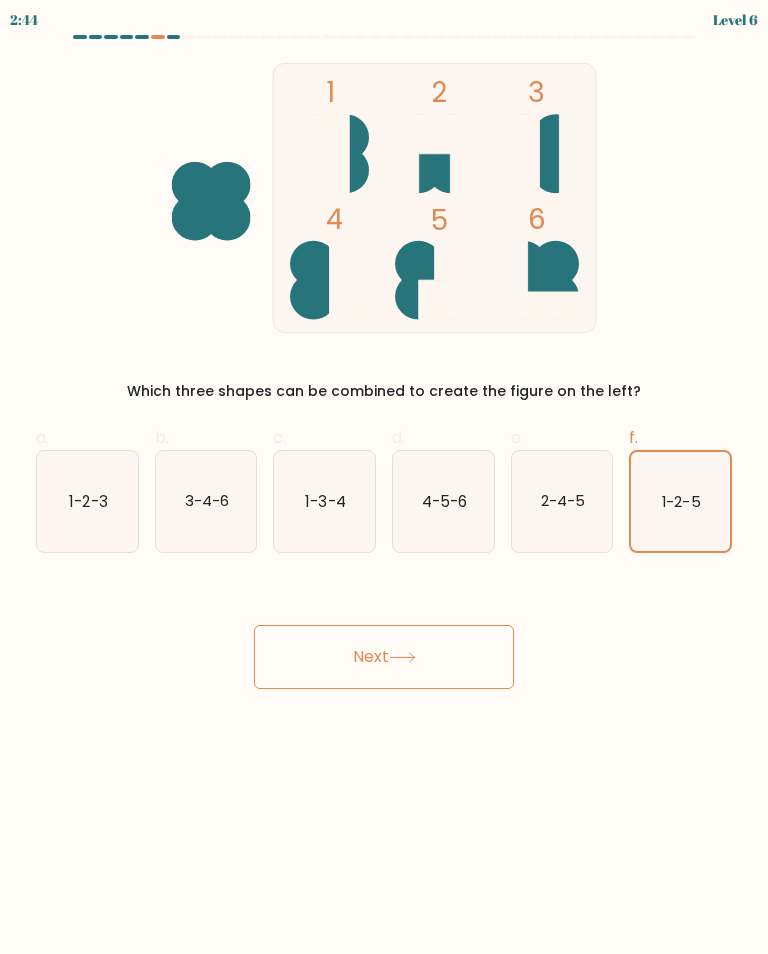 click on "1-2-5" at bounding box center [680, 501] 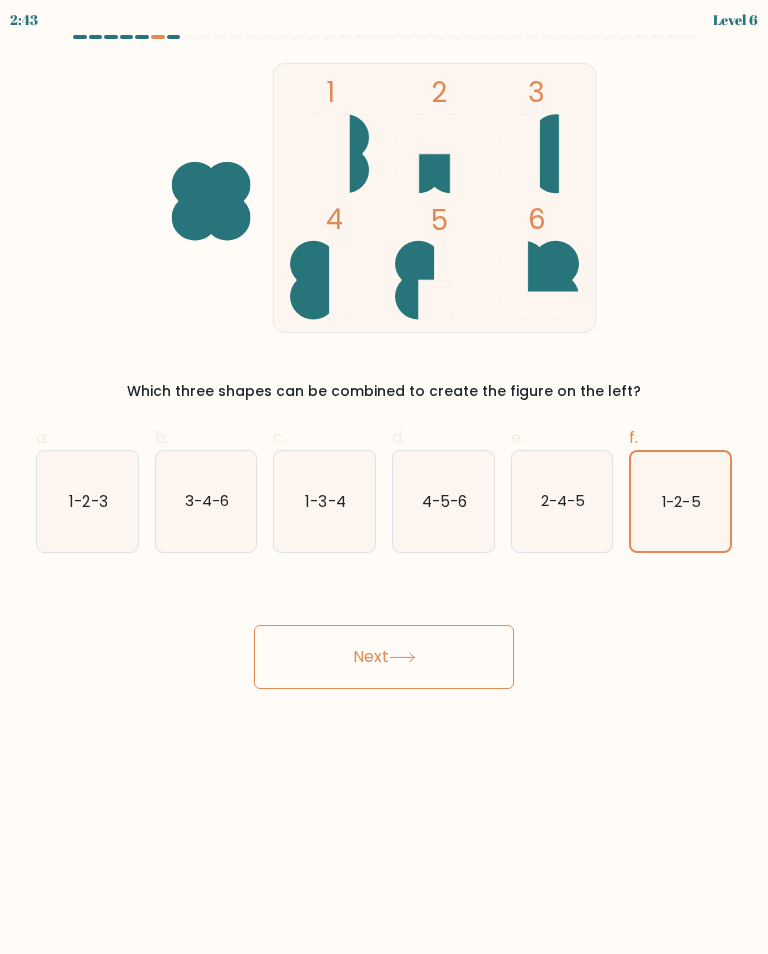 click on "1-2-5" at bounding box center (682, 501) 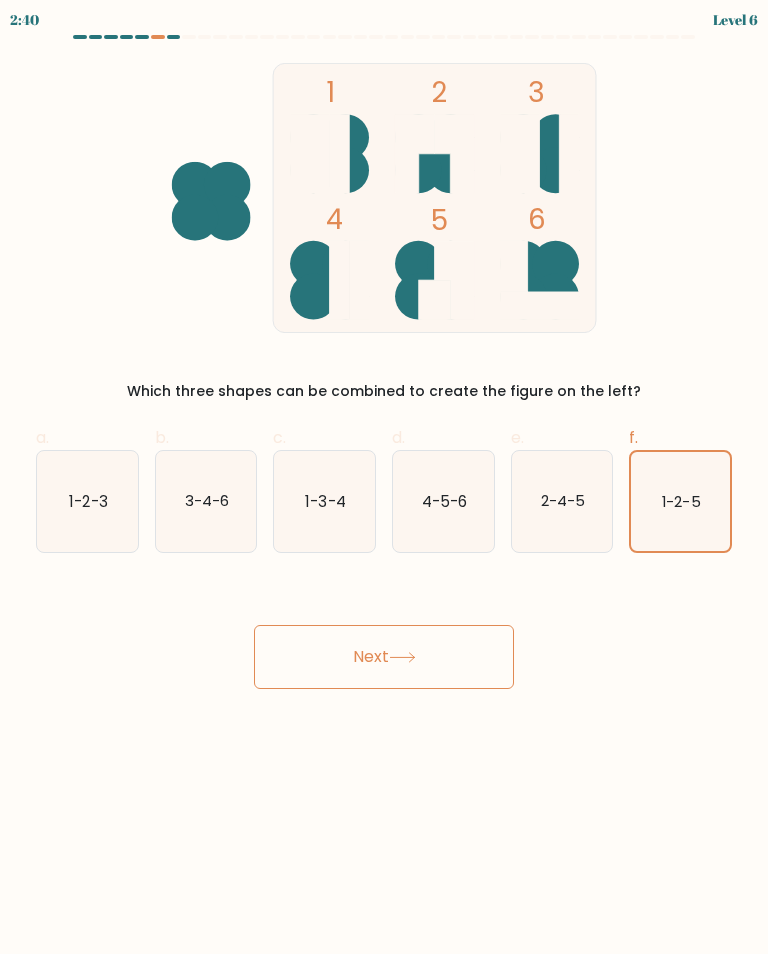 click on "Next" at bounding box center [384, 657] 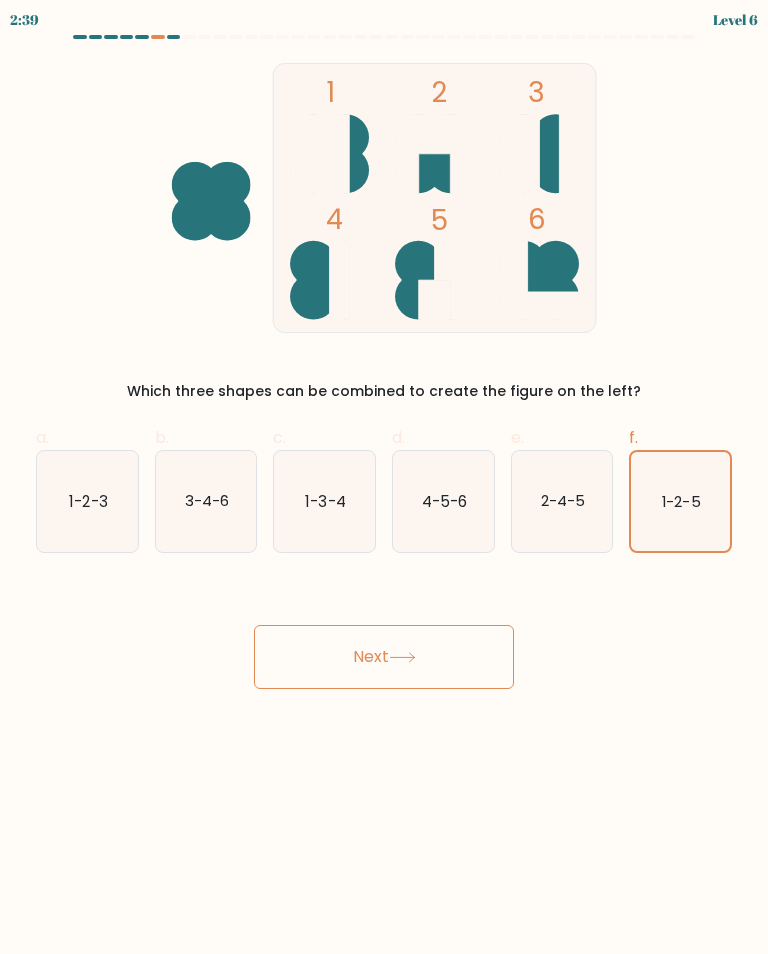 click on "Next" at bounding box center (384, 657) 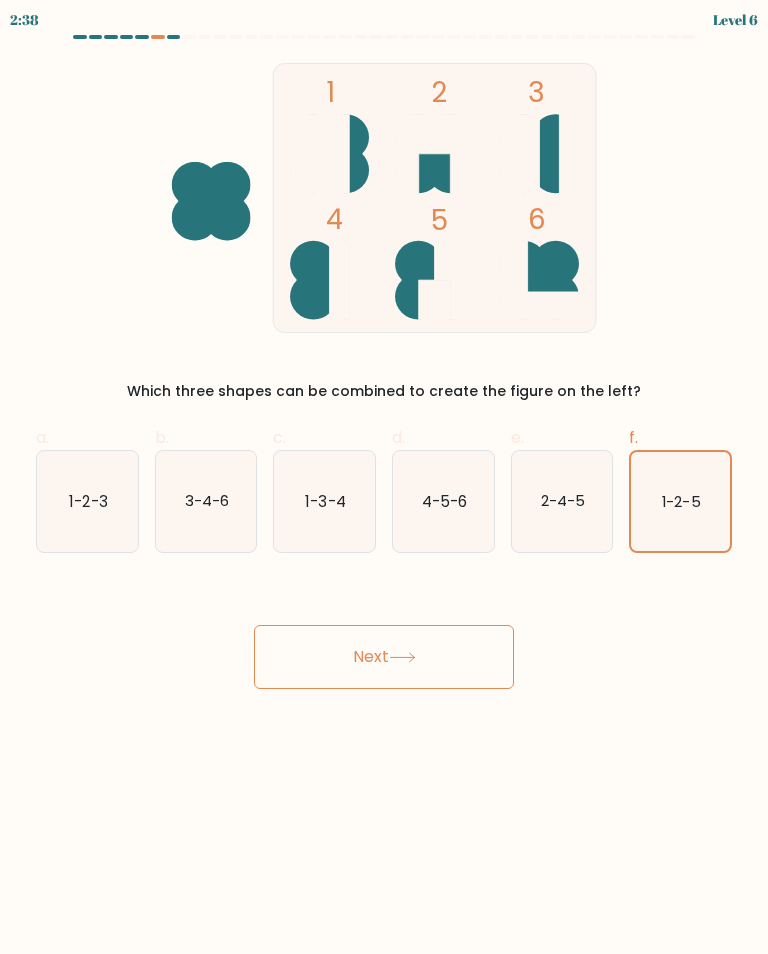 click on "2-4-5" at bounding box center [562, 501] 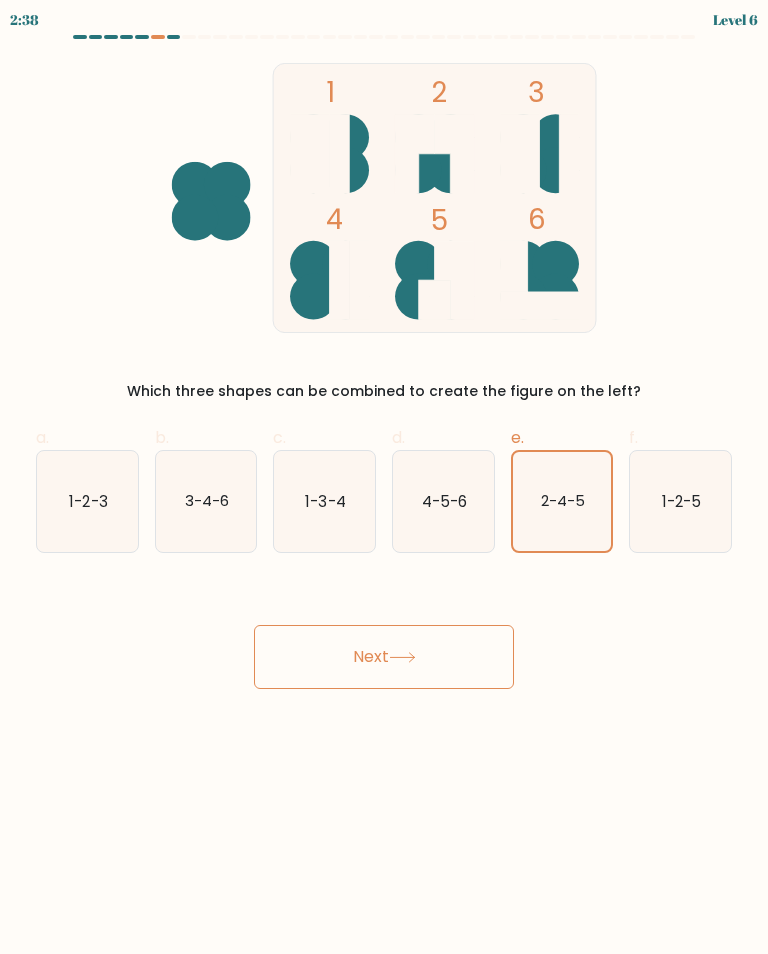 click on "1-2-5" at bounding box center [681, 500] 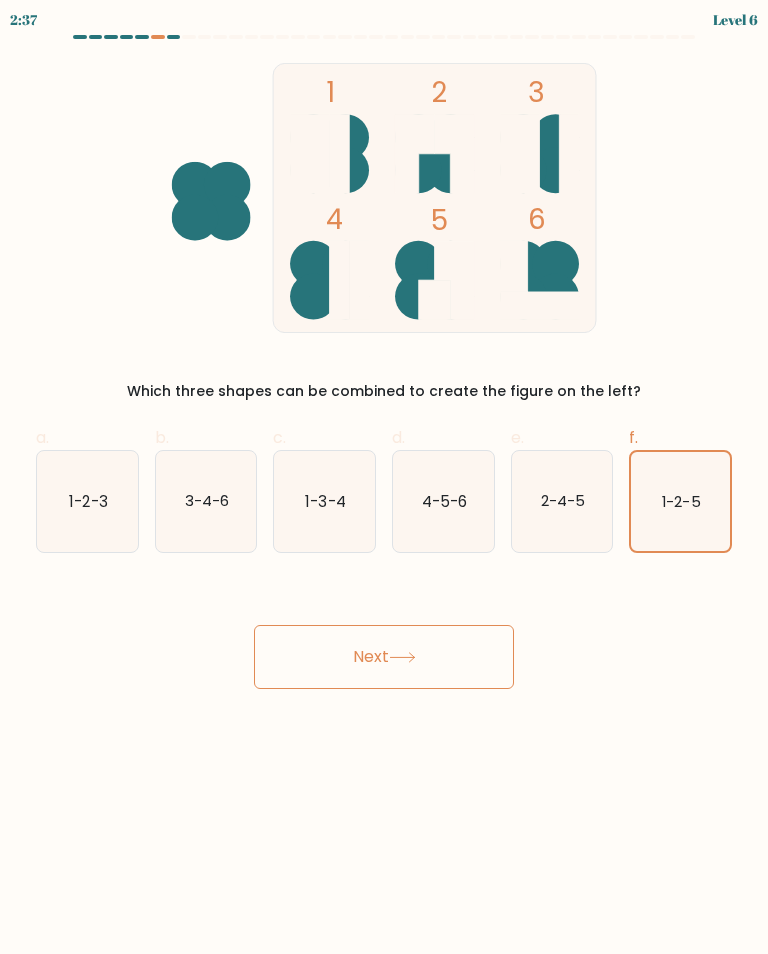 click on "Next" at bounding box center (384, 657) 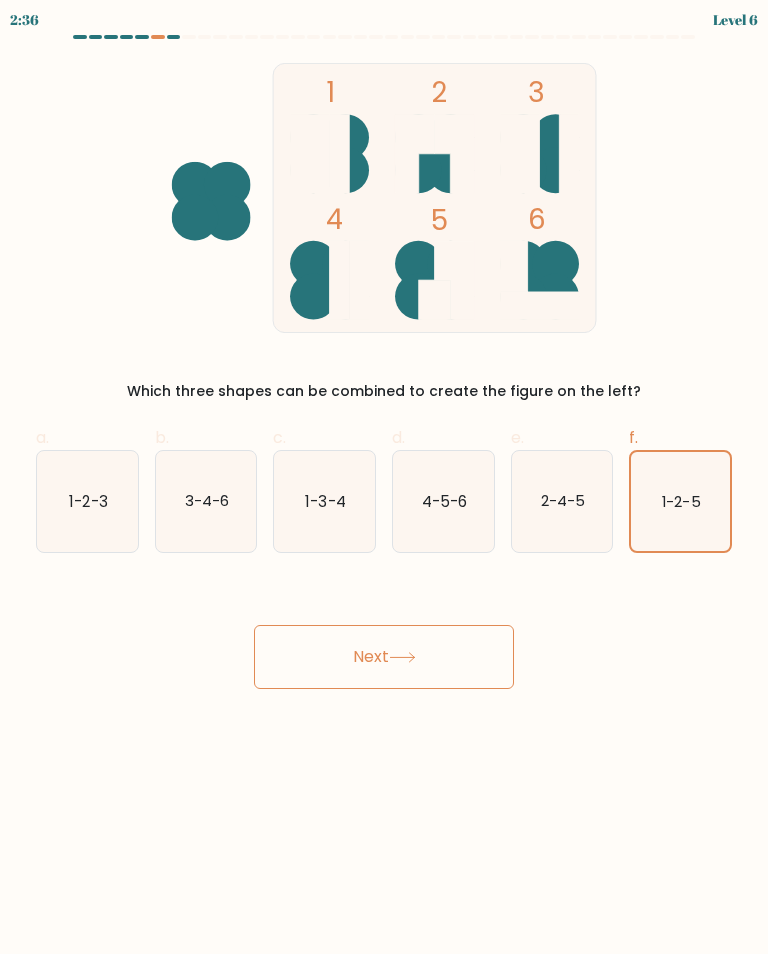 click on "Next" at bounding box center (384, 657) 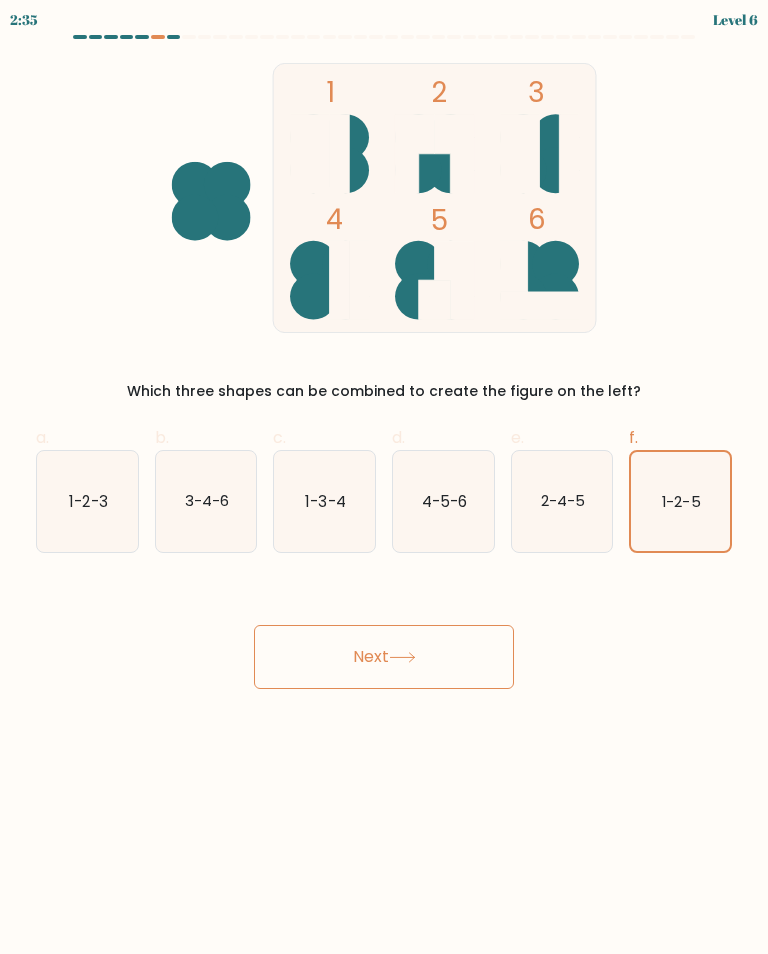 click at bounding box center (402, 657) 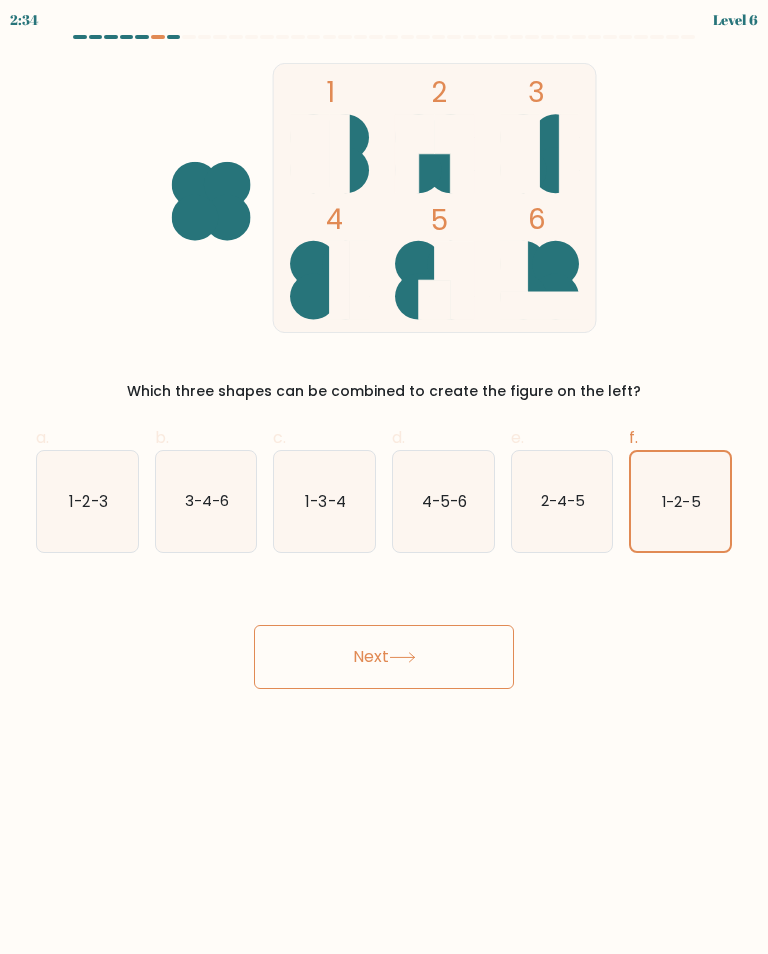 click on "Next" at bounding box center (384, 657) 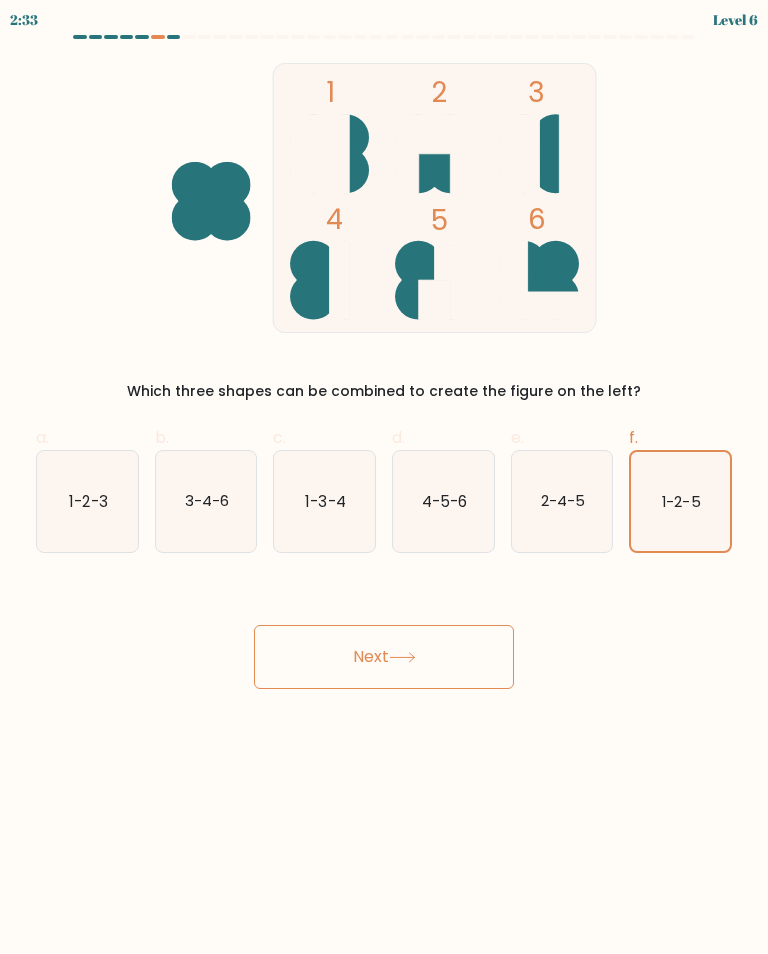 click on "Next" at bounding box center [384, 657] 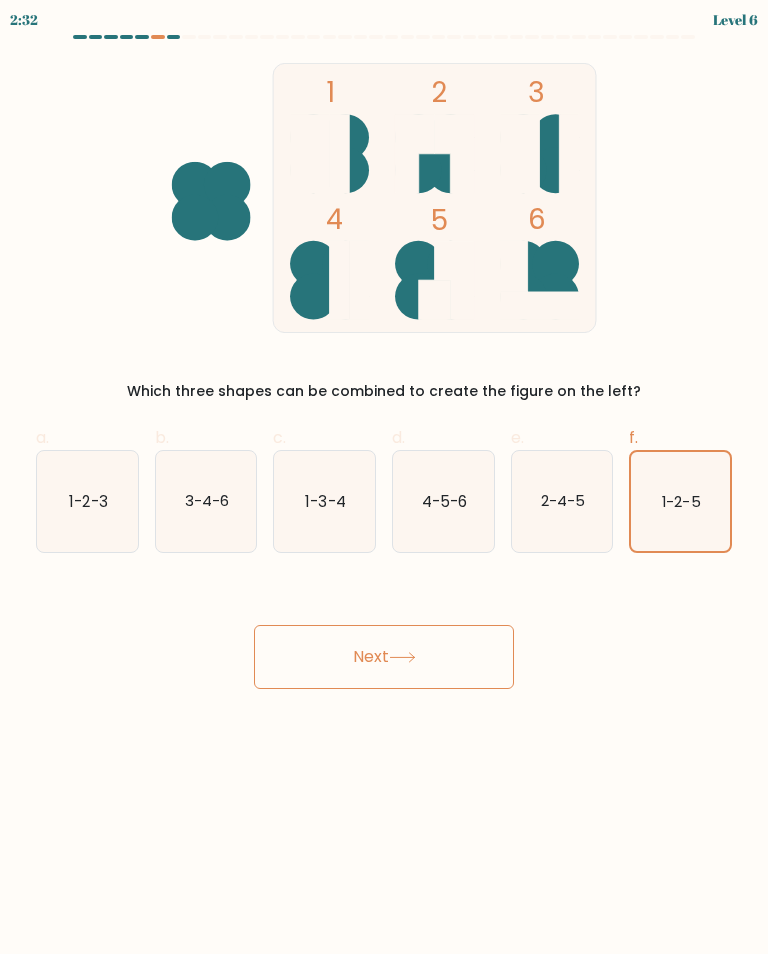 click at bounding box center (158, 37) 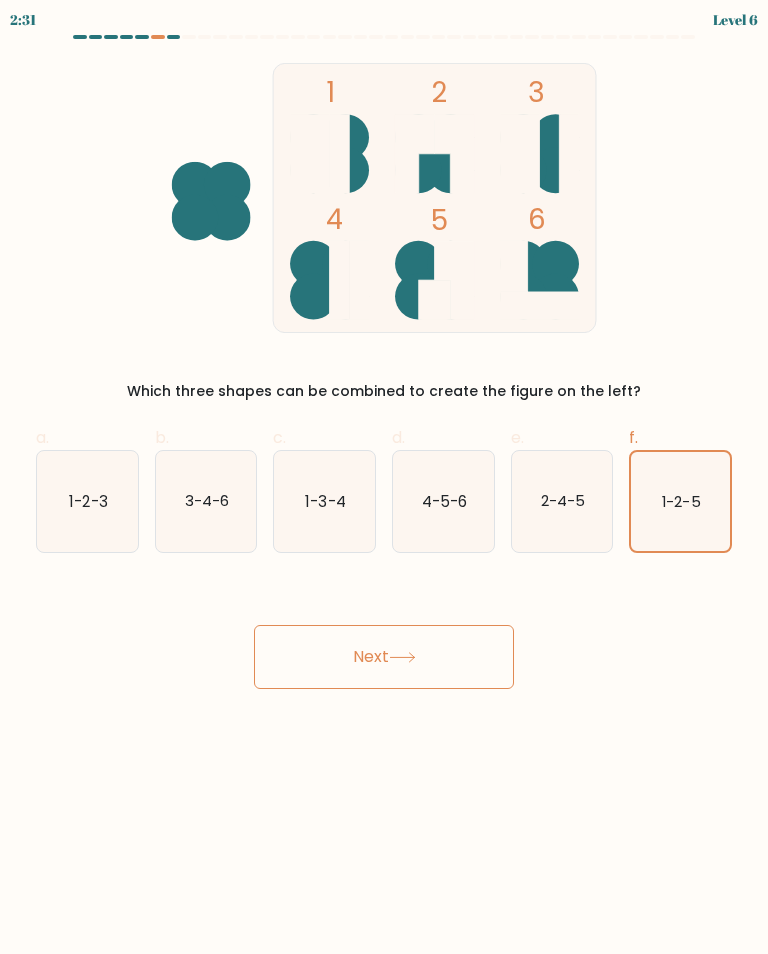 click at bounding box center [384, 37] 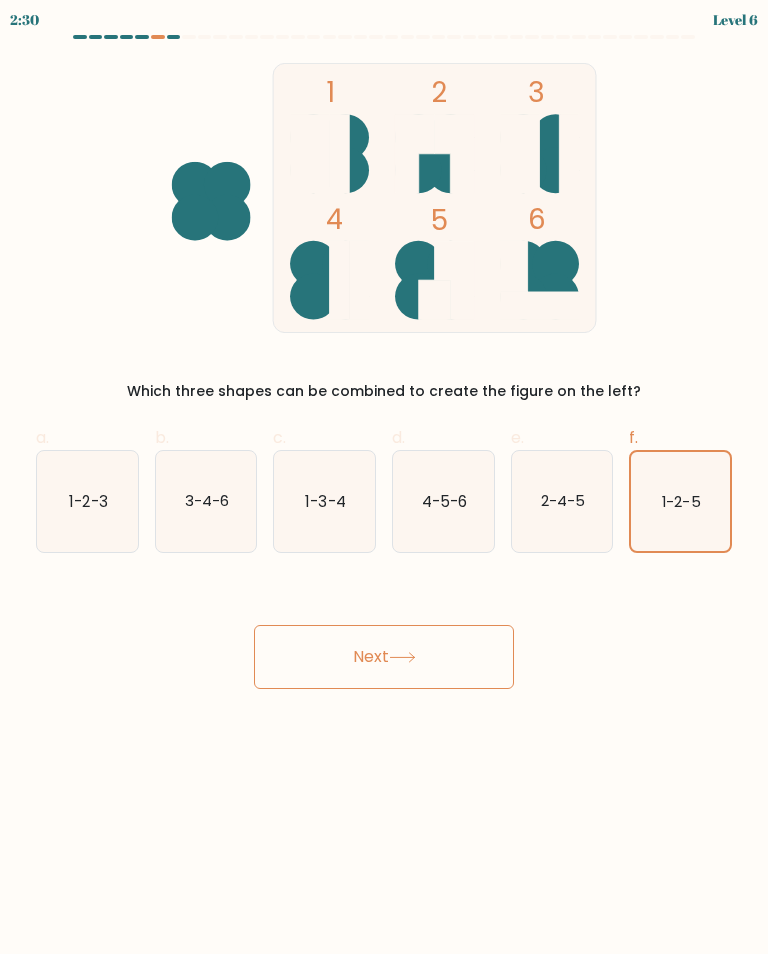 click at bounding box center [384, 41] 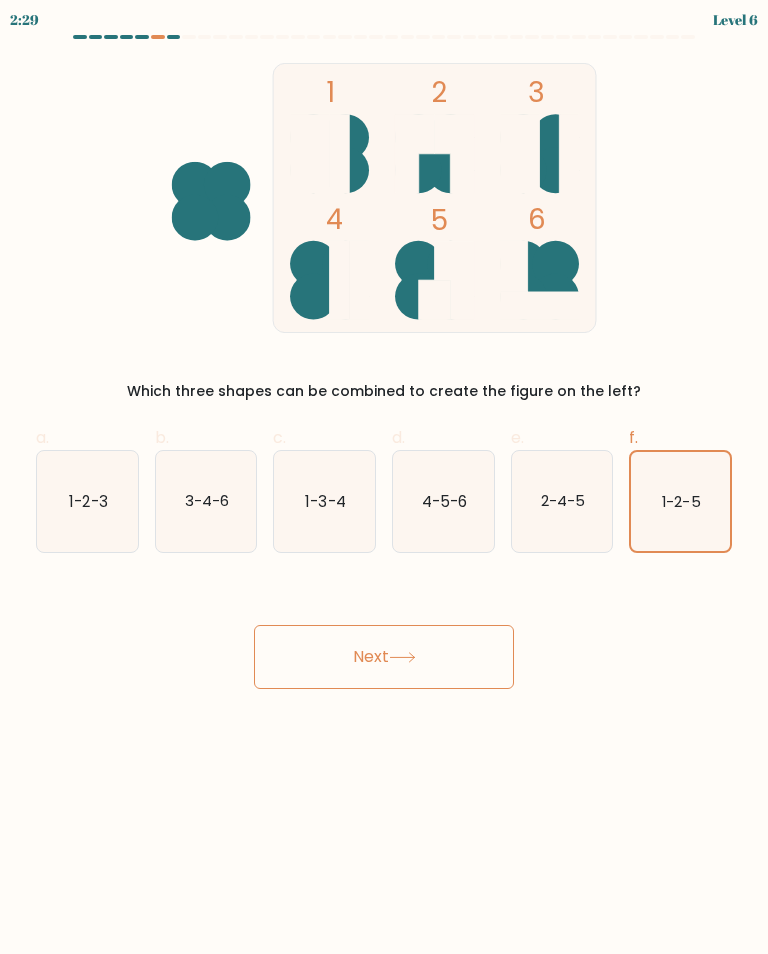 click on "Next" at bounding box center (384, 657) 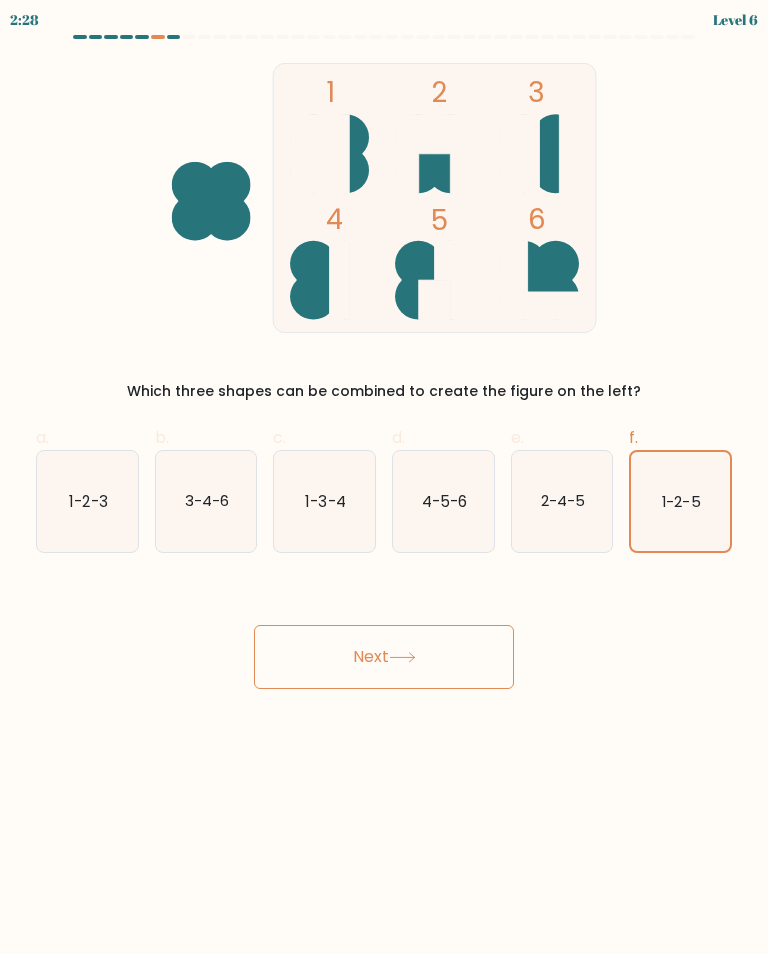 click on "1-2-5" at bounding box center (680, 501) 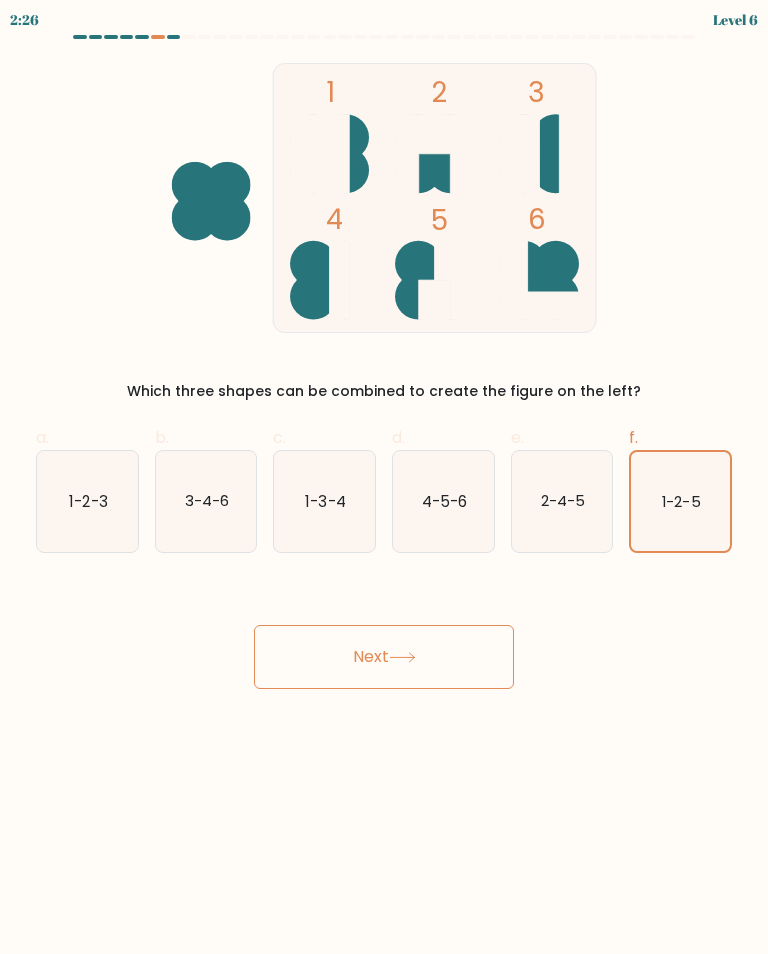 click on "Next" at bounding box center [384, 633] 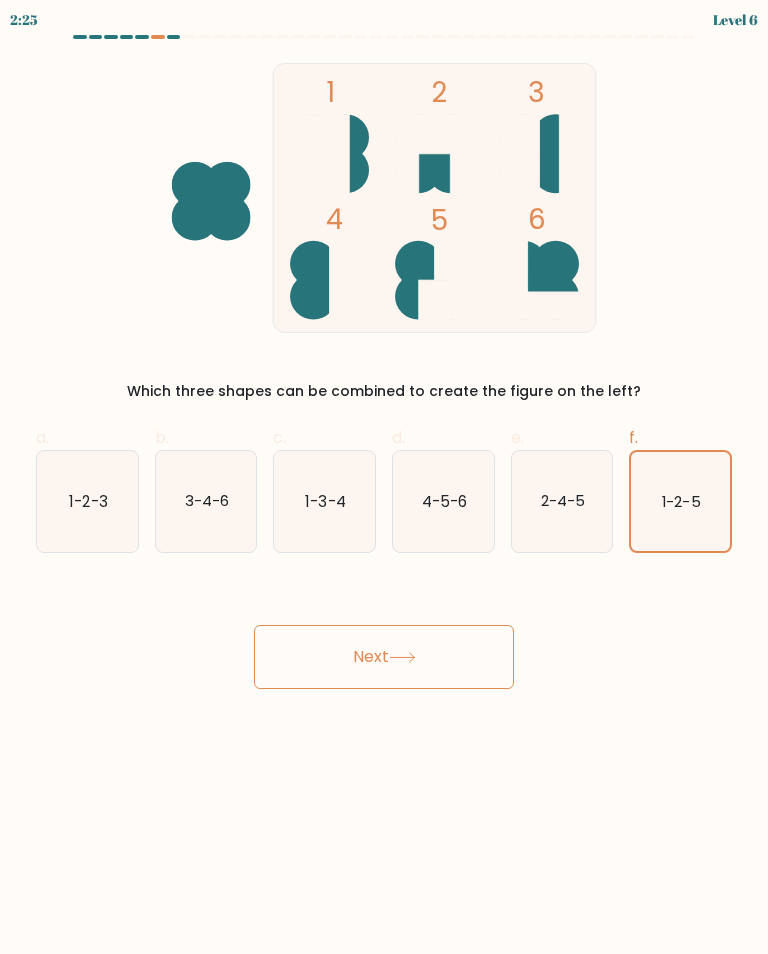 click on "Next" at bounding box center (384, 657) 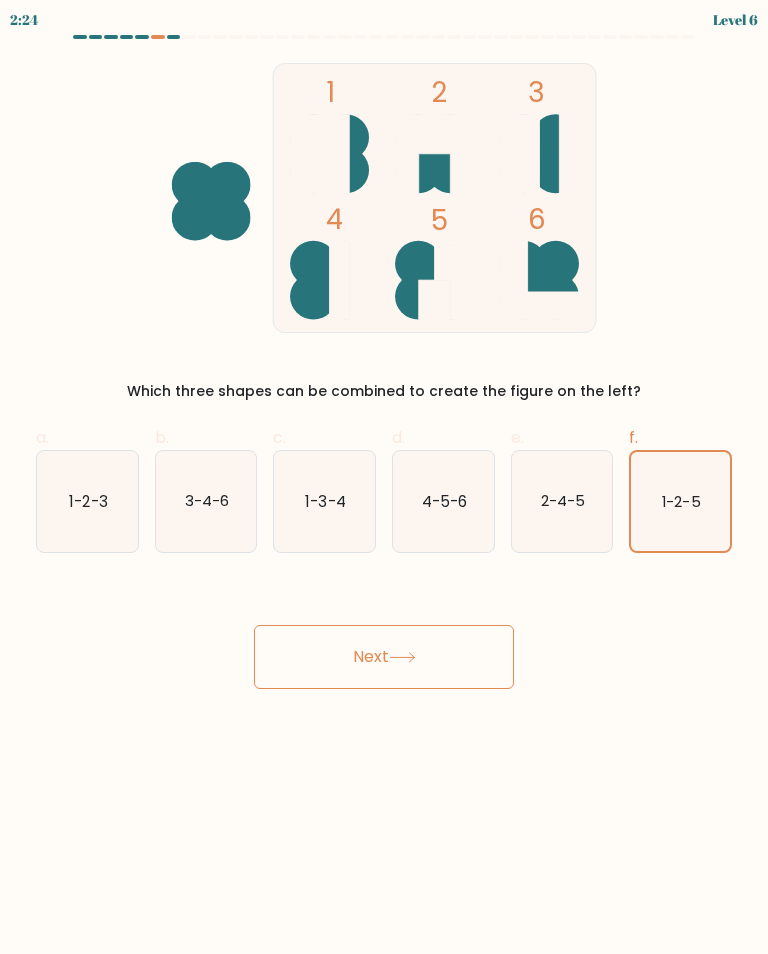 click on "Next" at bounding box center [384, 657] 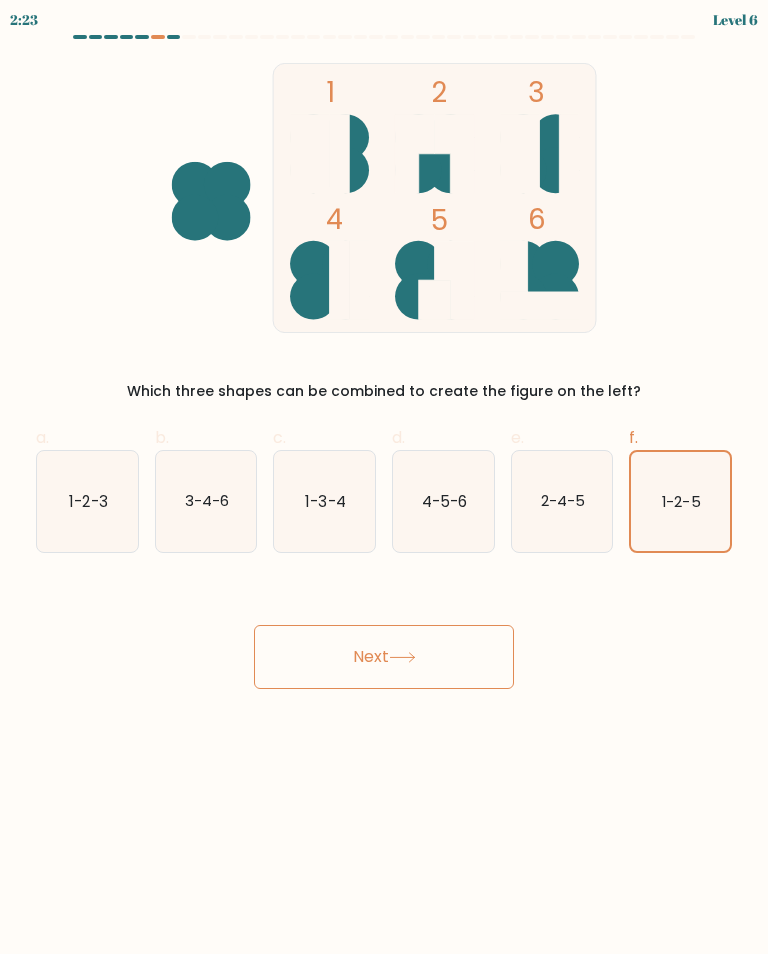 click on "Next" at bounding box center [384, 657] 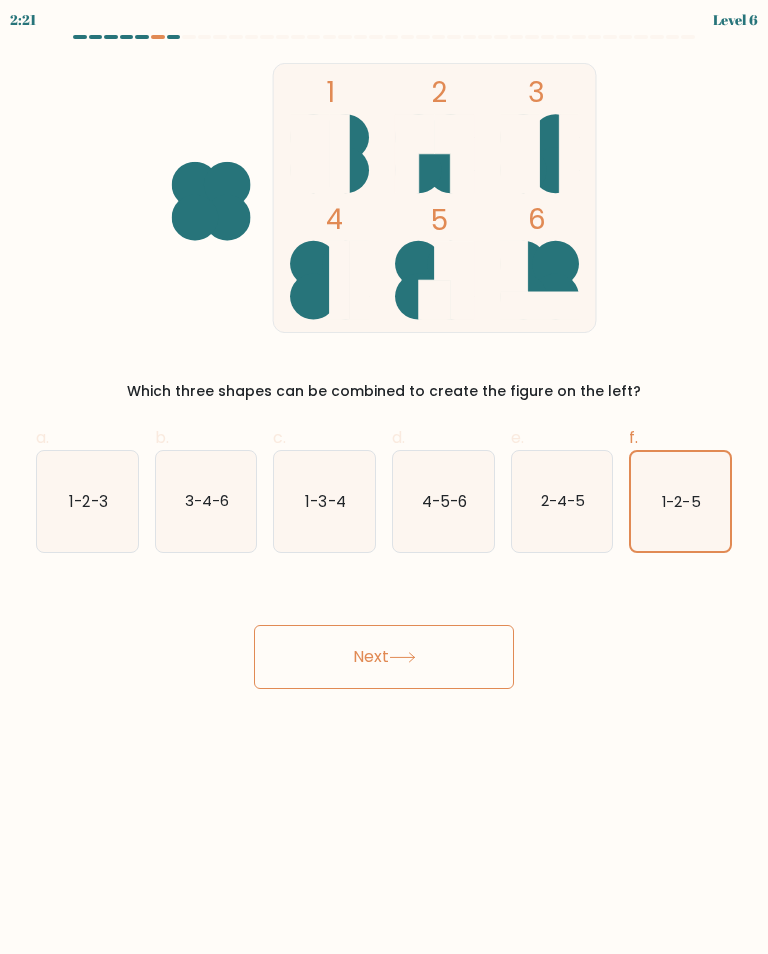 scroll, scrollTop: 0, scrollLeft: 0, axis: both 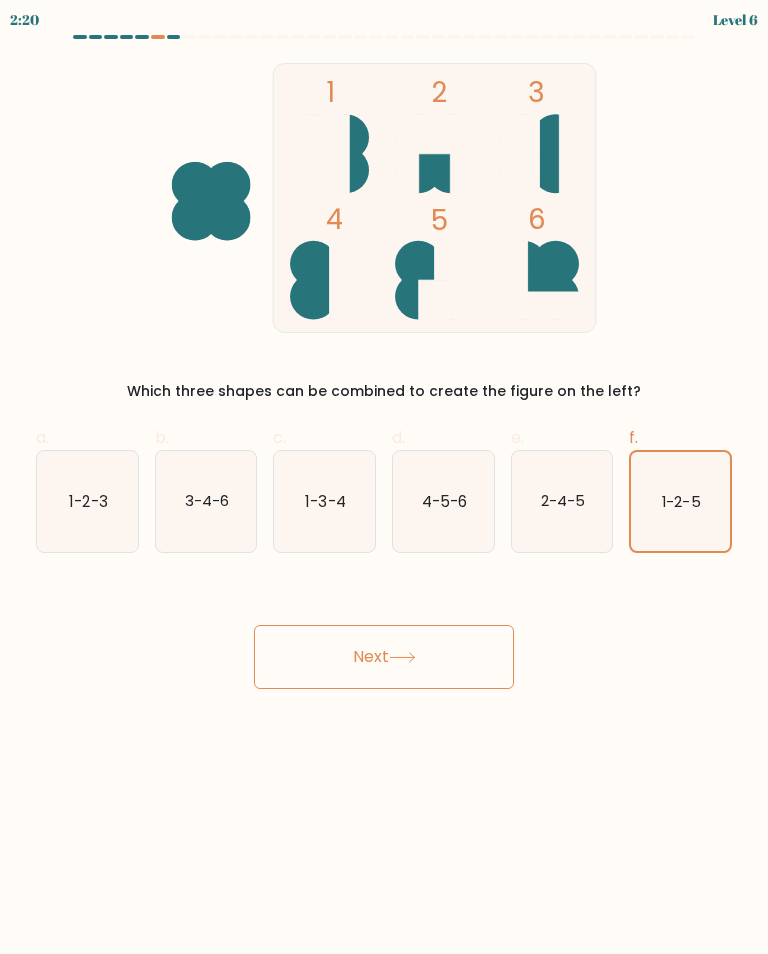 click on "Next" at bounding box center [384, 657] 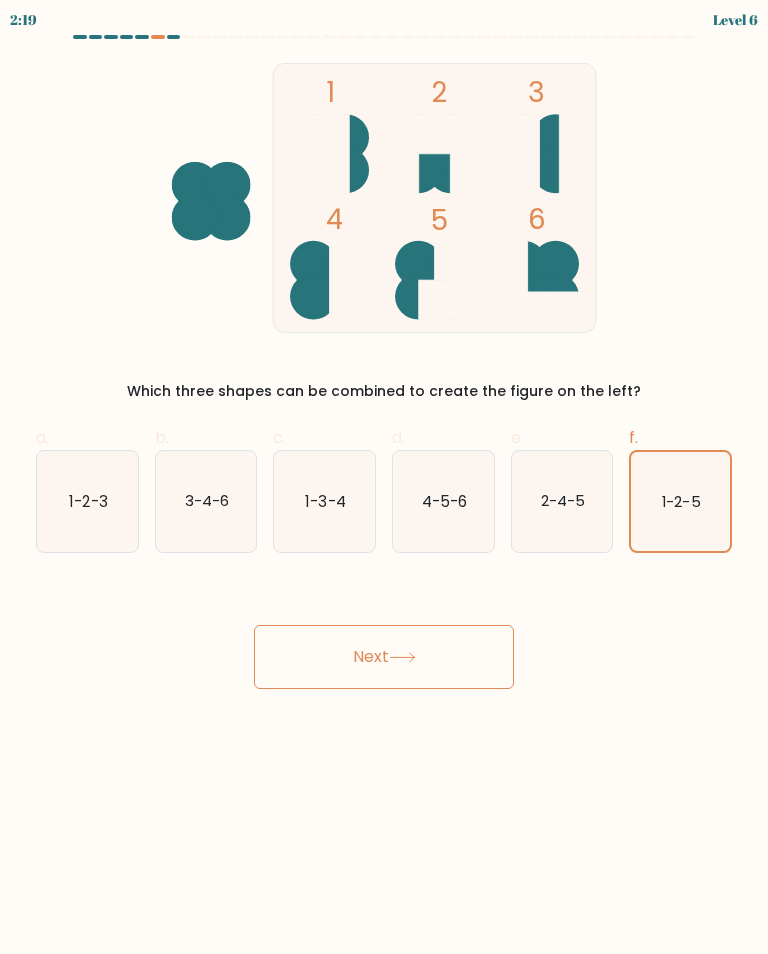 click on "1-2-3" at bounding box center (87, 501) 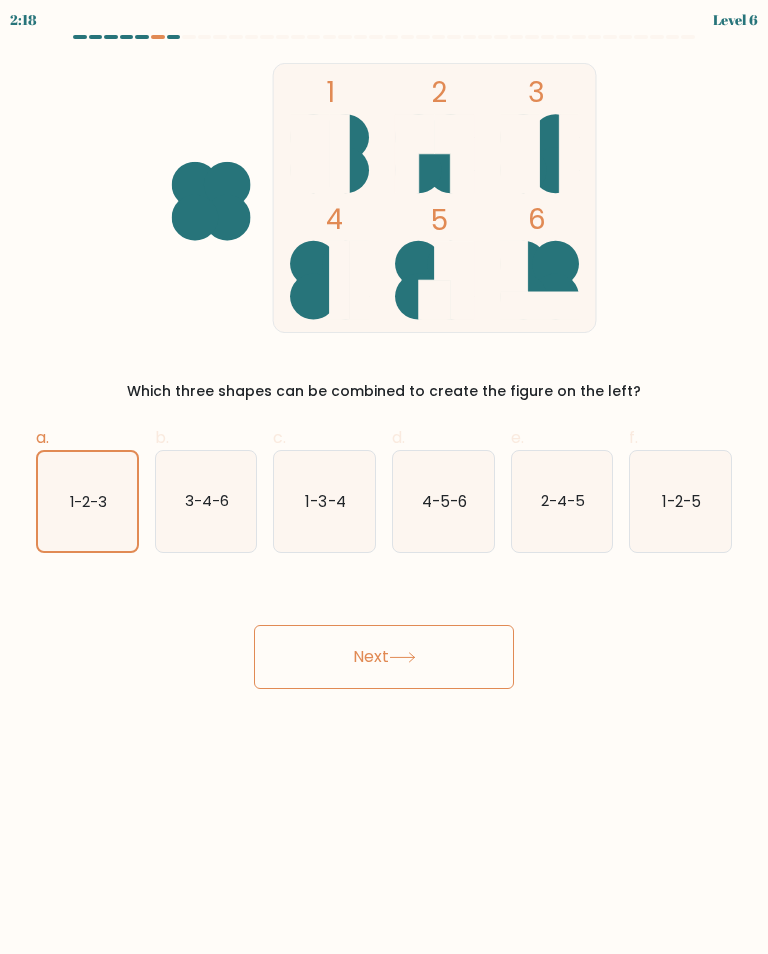 click on "1-2-5" at bounding box center [681, 500] 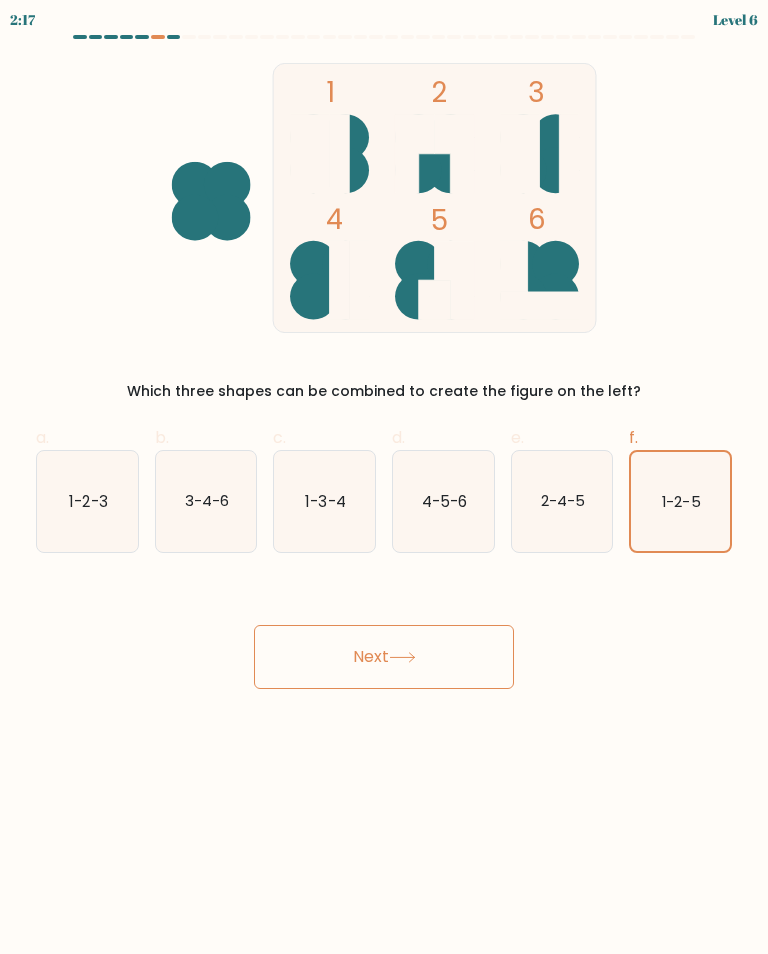 click on "Next" at bounding box center (384, 657) 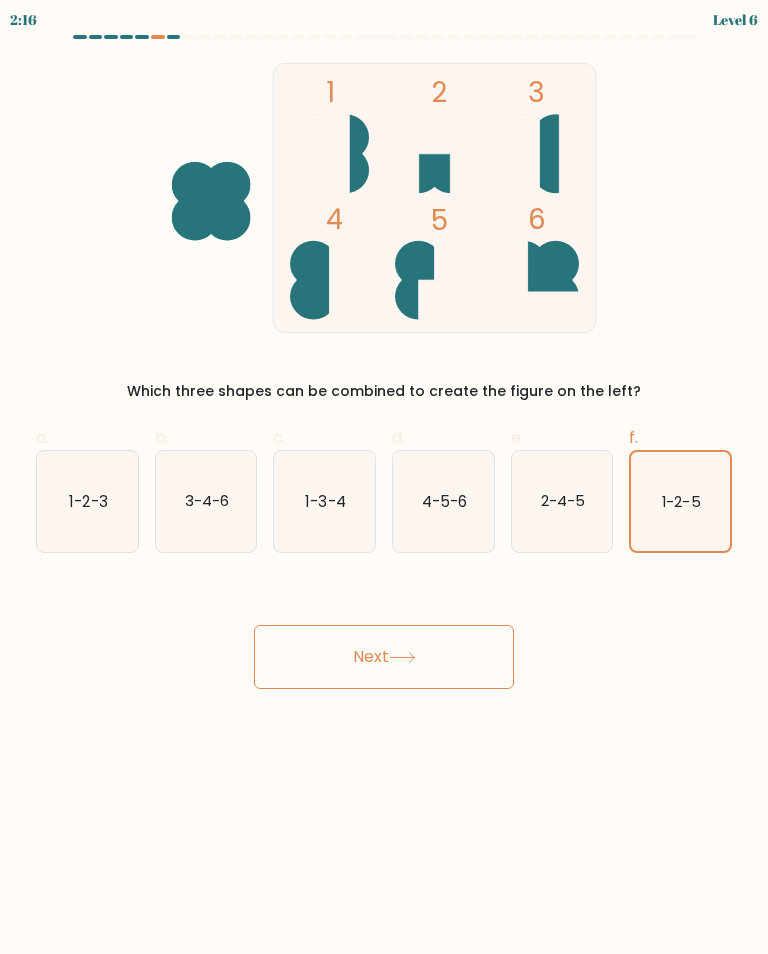 click on "Next" at bounding box center [384, 657] 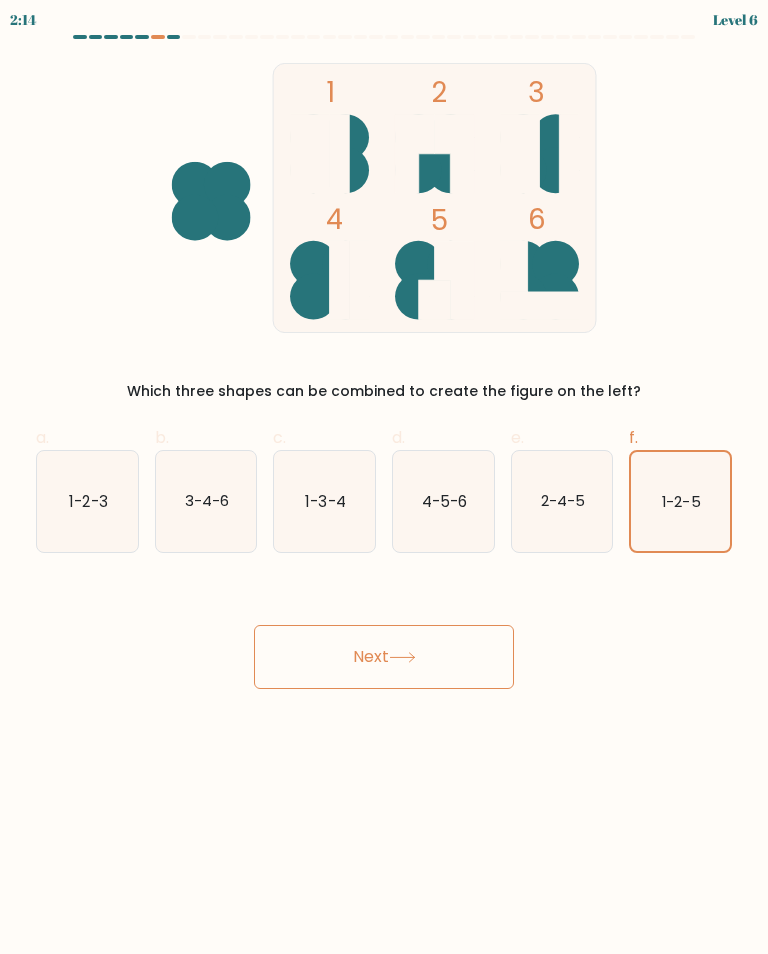 scroll, scrollTop: 0, scrollLeft: 0, axis: both 